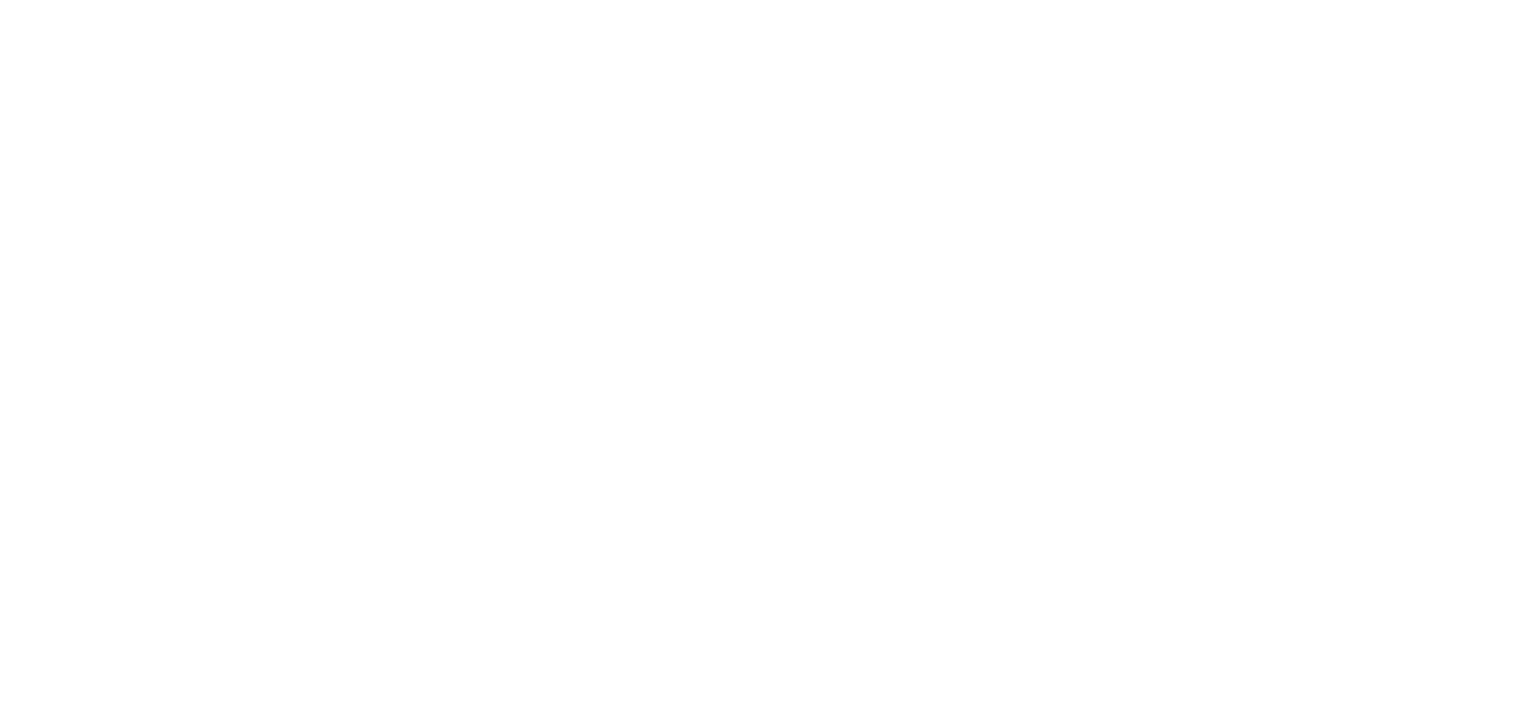 scroll, scrollTop: 0, scrollLeft: 0, axis: both 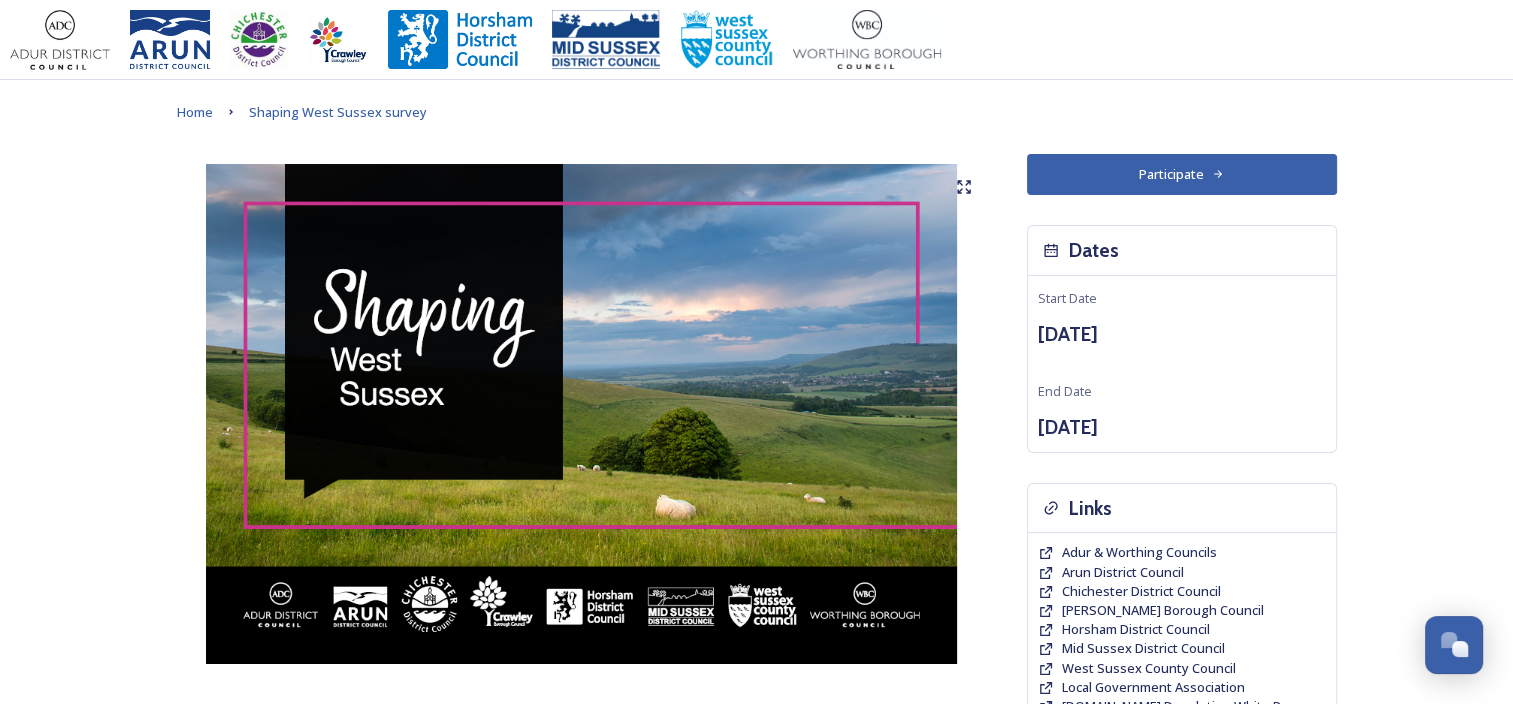 click on "Participate" at bounding box center (1182, 174) 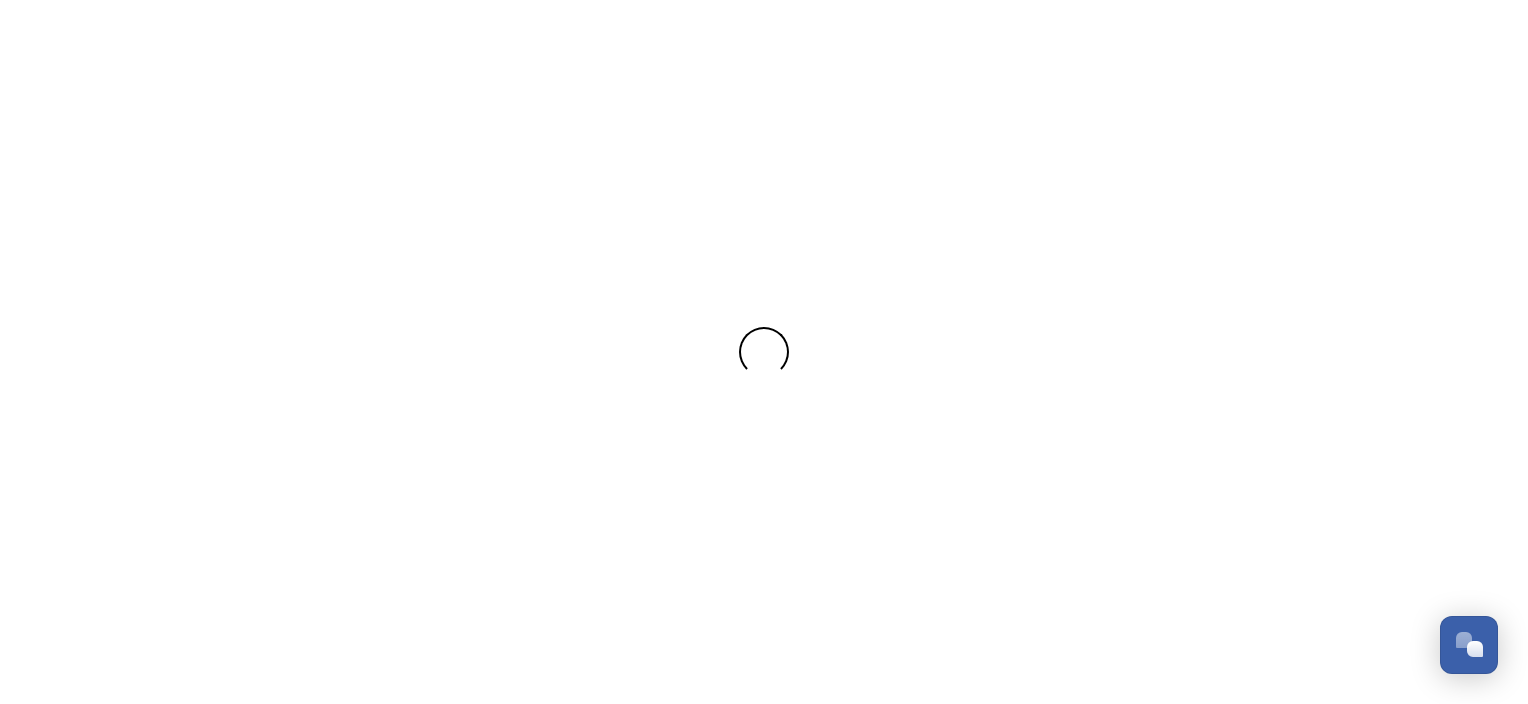 scroll, scrollTop: 0, scrollLeft: 0, axis: both 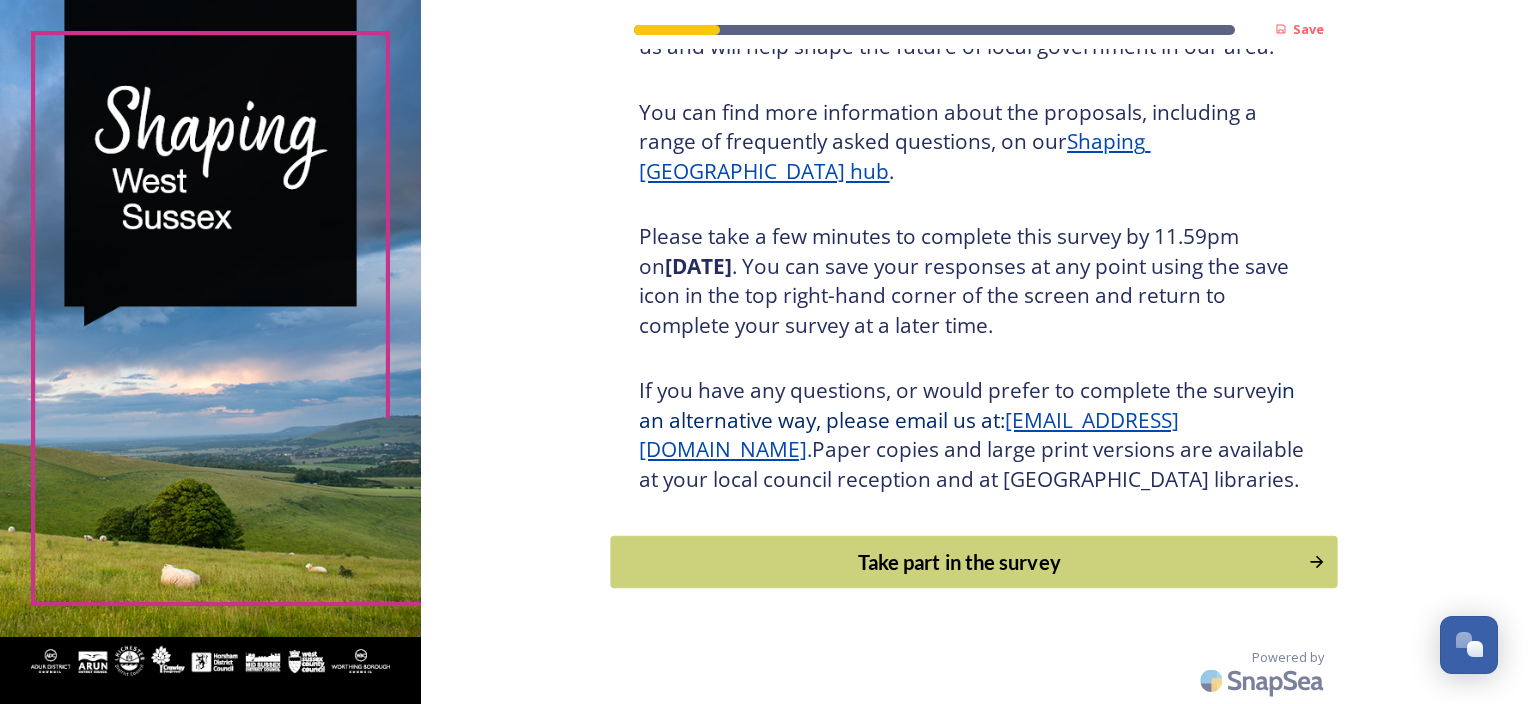 click on "Take part in the survey" at bounding box center [960, 562] 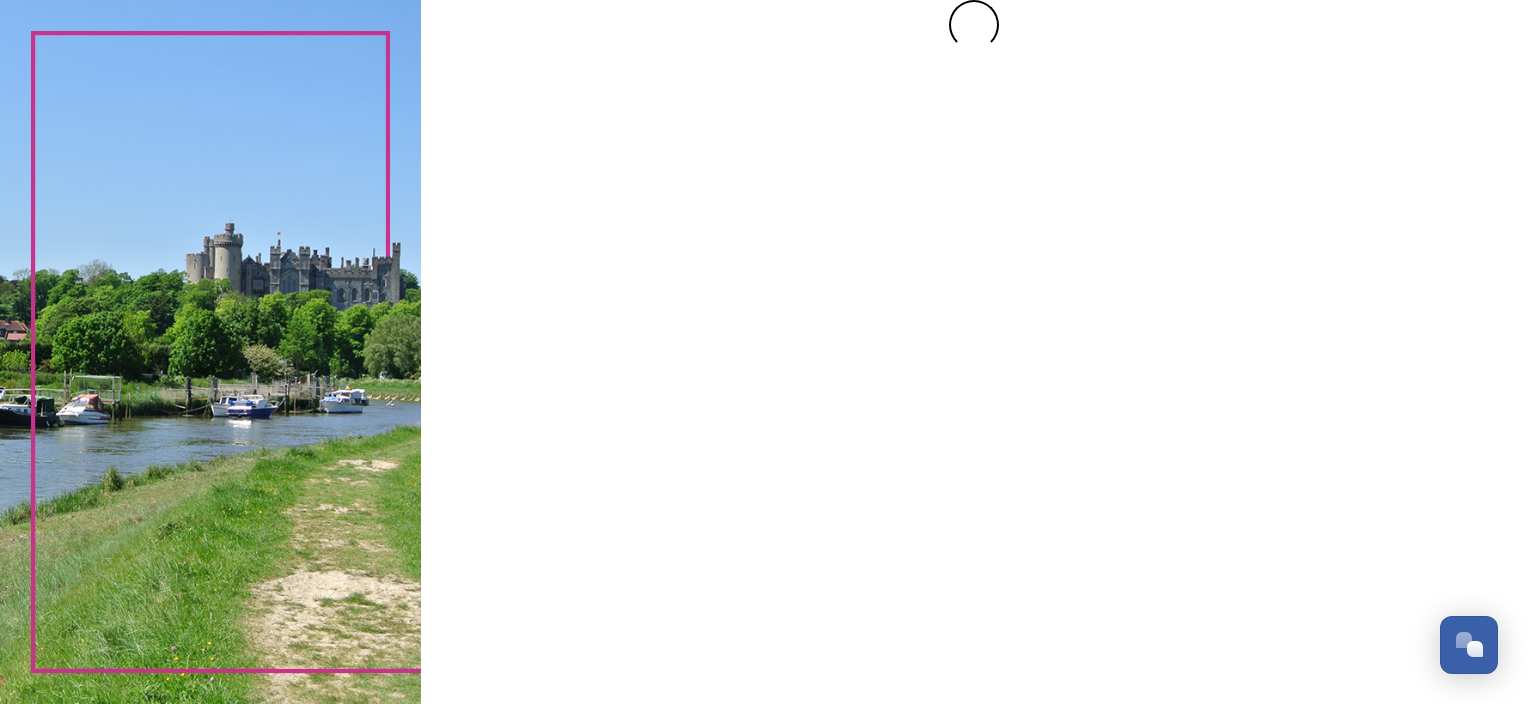 scroll, scrollTop: 0, scrollLeft: 0, axis: both 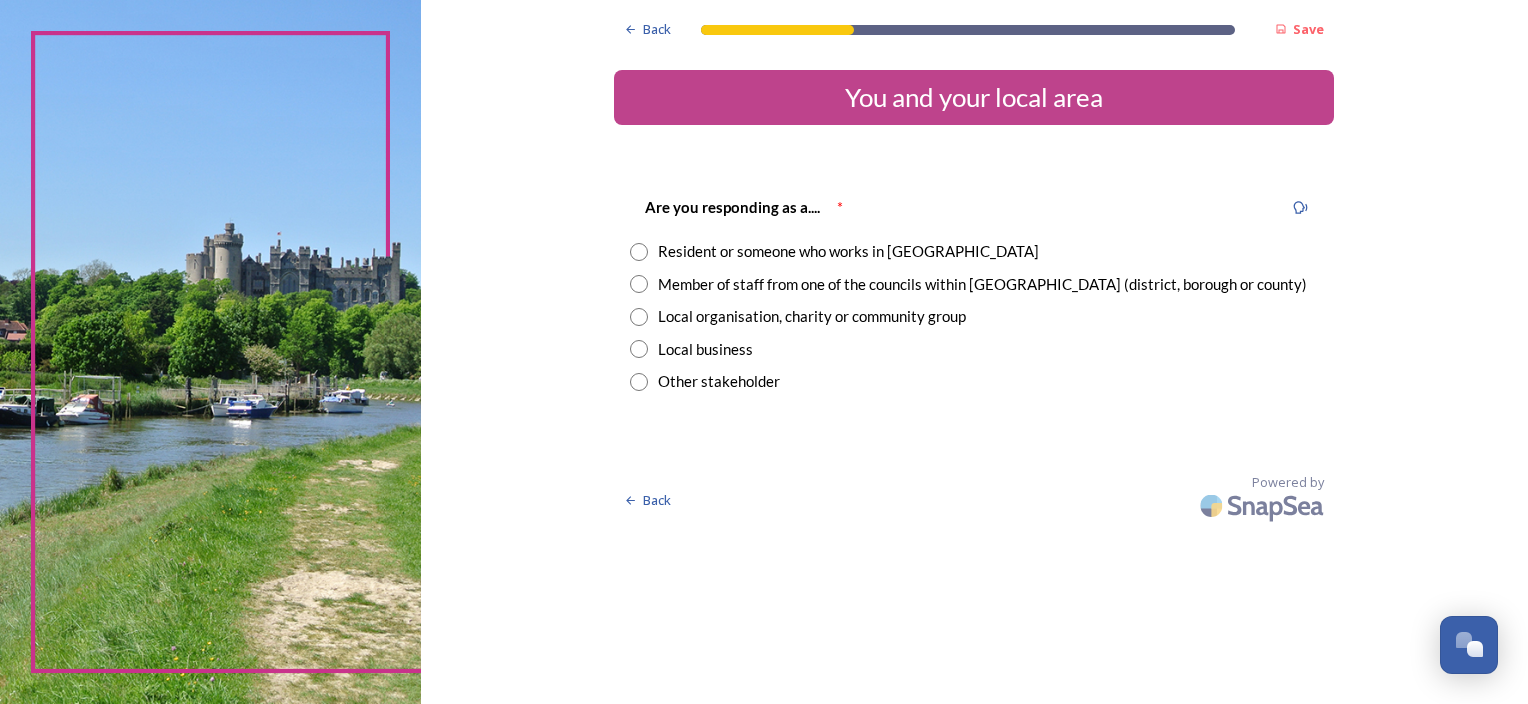 click at bounding box center (639, 284) 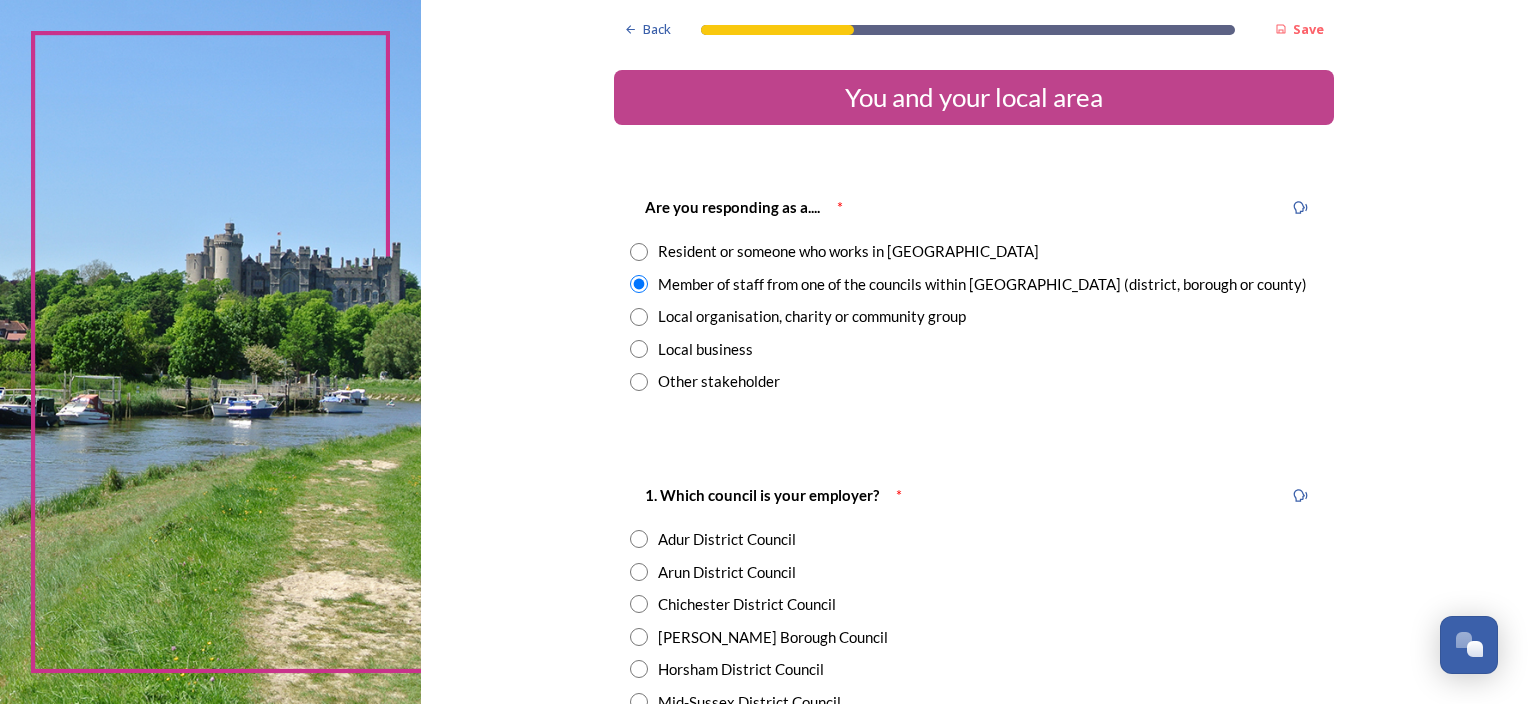 scroll, scrollTop: 200, scrollLeft: 0, axis: vertical 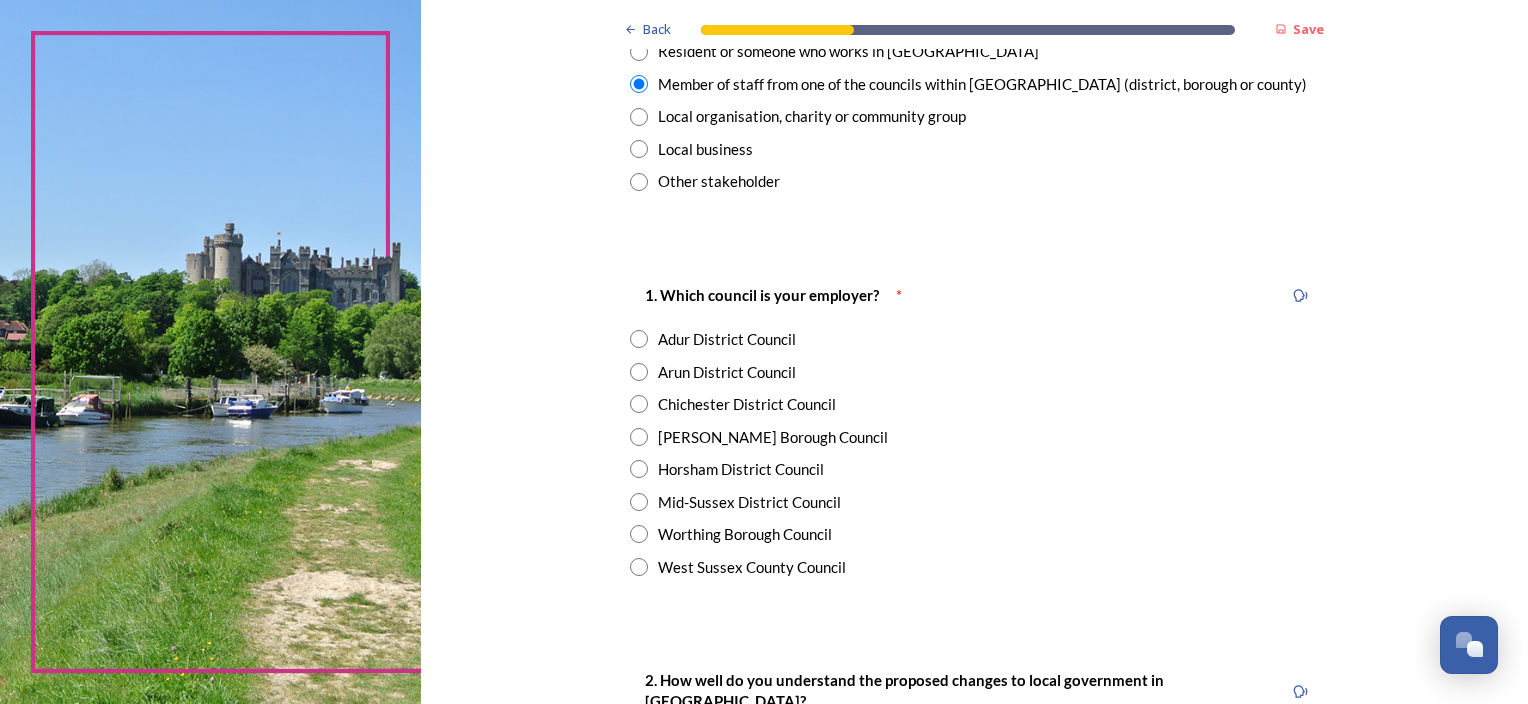 click at bounding box center (639, 404) 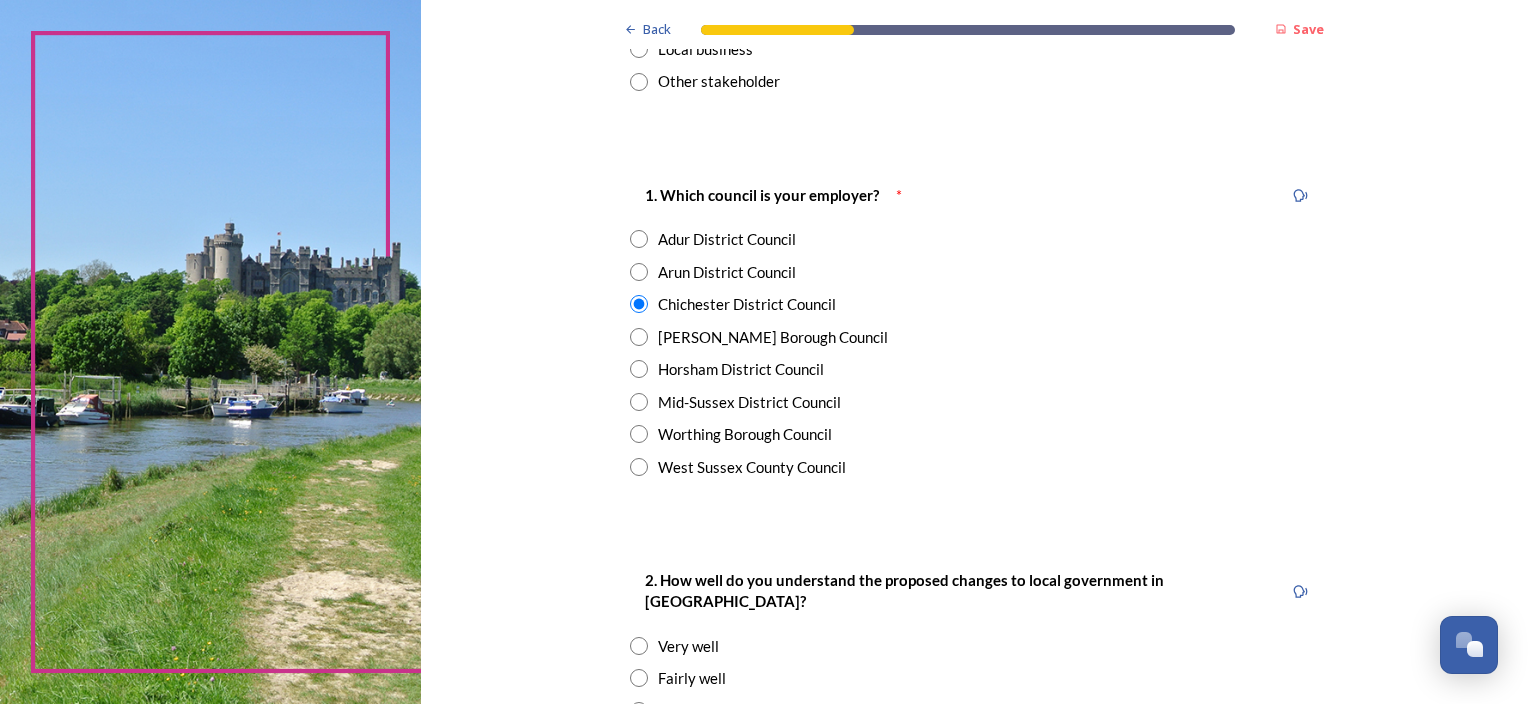 scroll, scrollTop: 600, scrollLeft: 0, axis: vertical 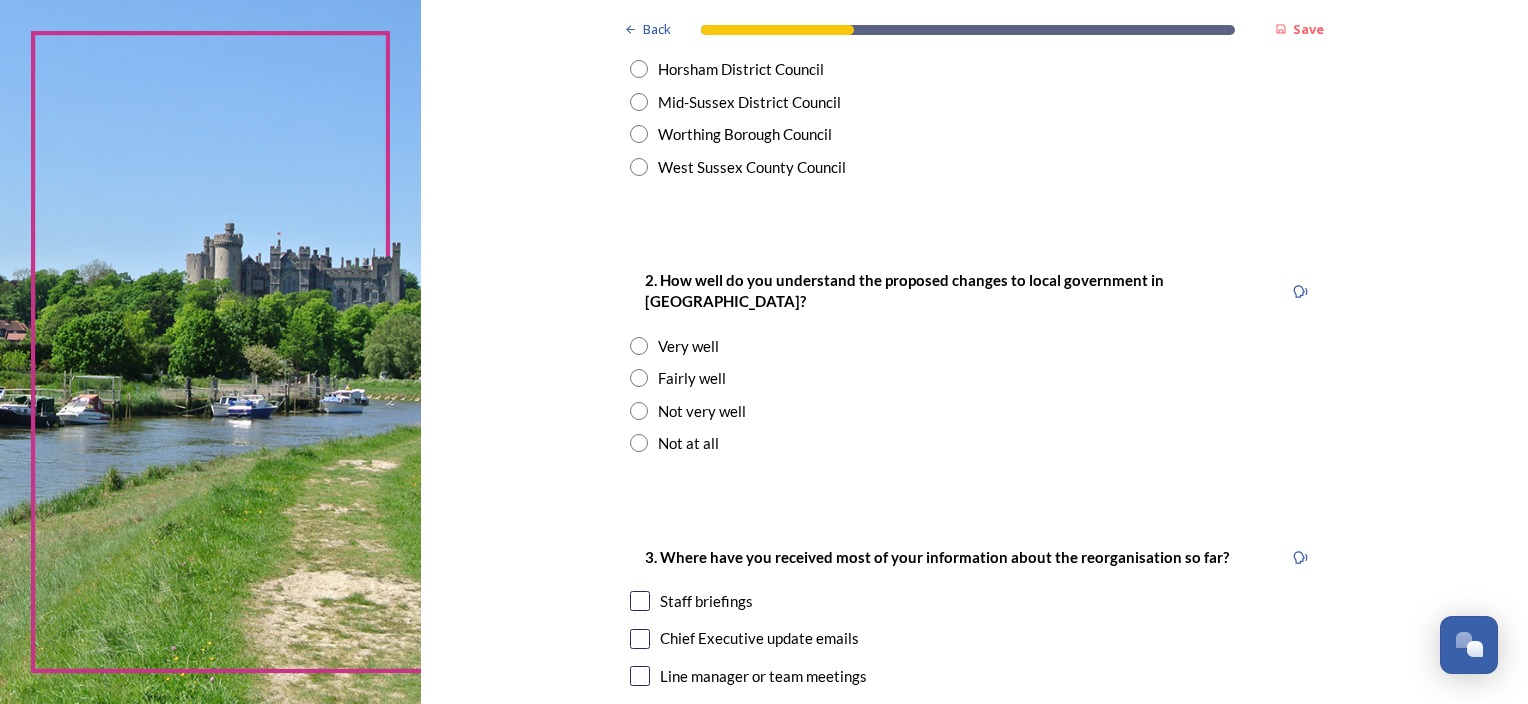 click at bounding box center [639, 378] 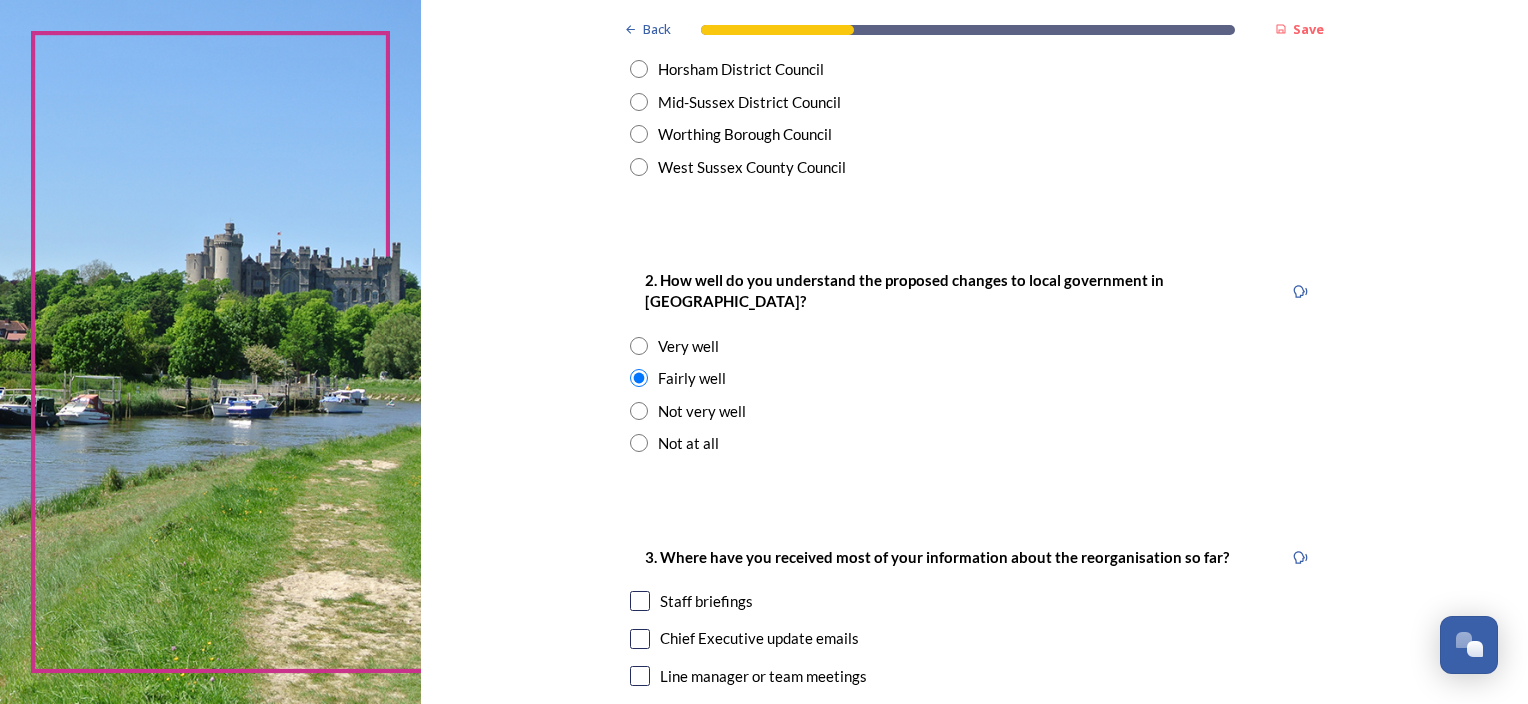 scroll, scrollTop: 900, scrollLeft: 0, axis: vertical 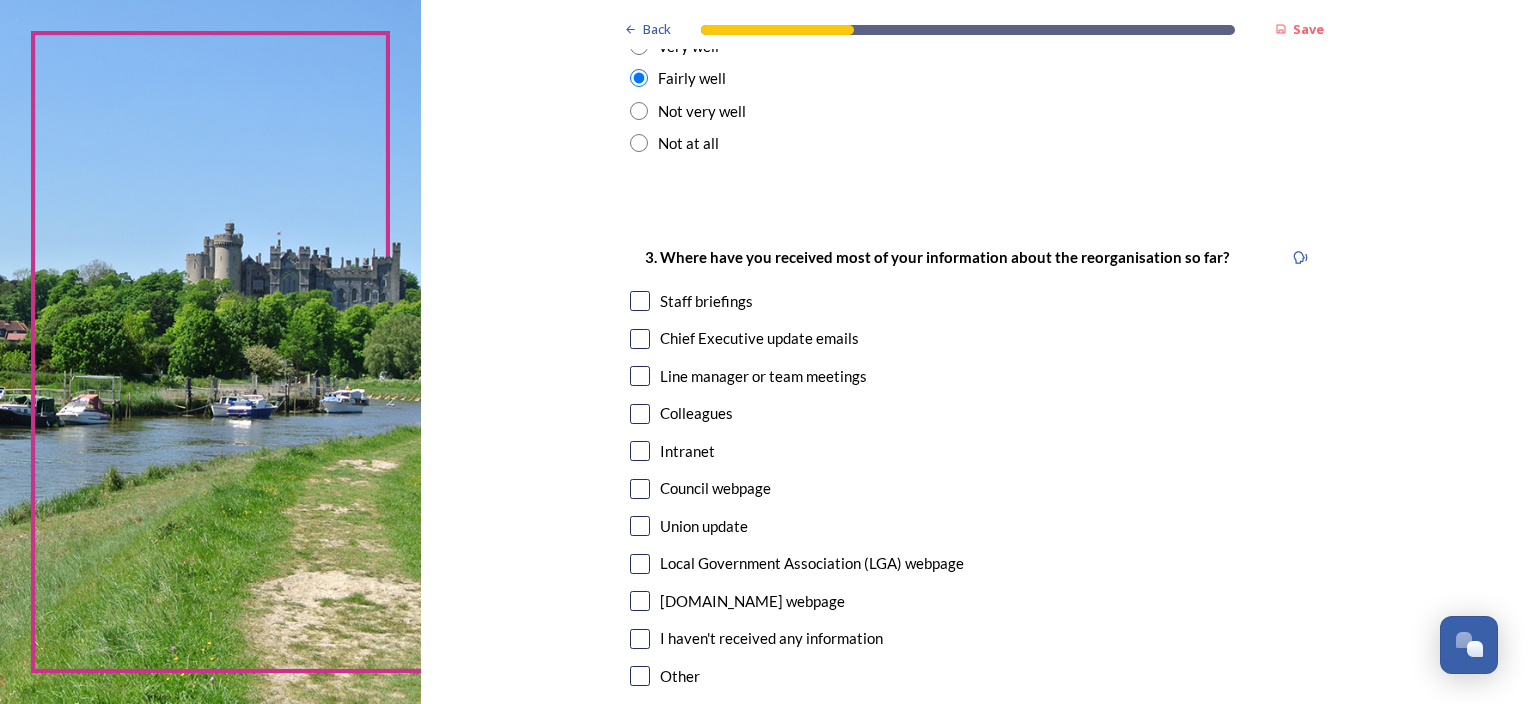 click at bounding box center [640, 301] 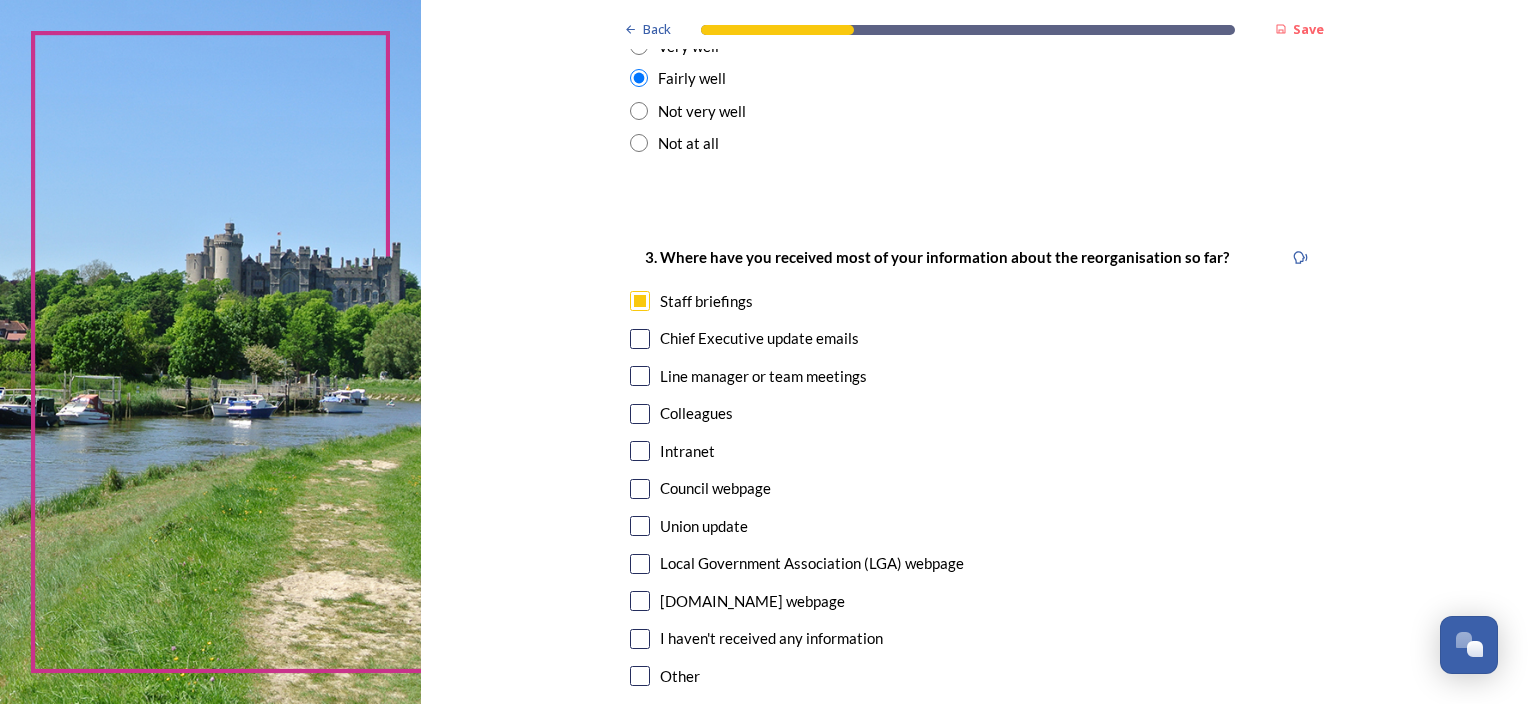 scroll, scrollTop: 1100, scrollLeft: 0, axis: vertical 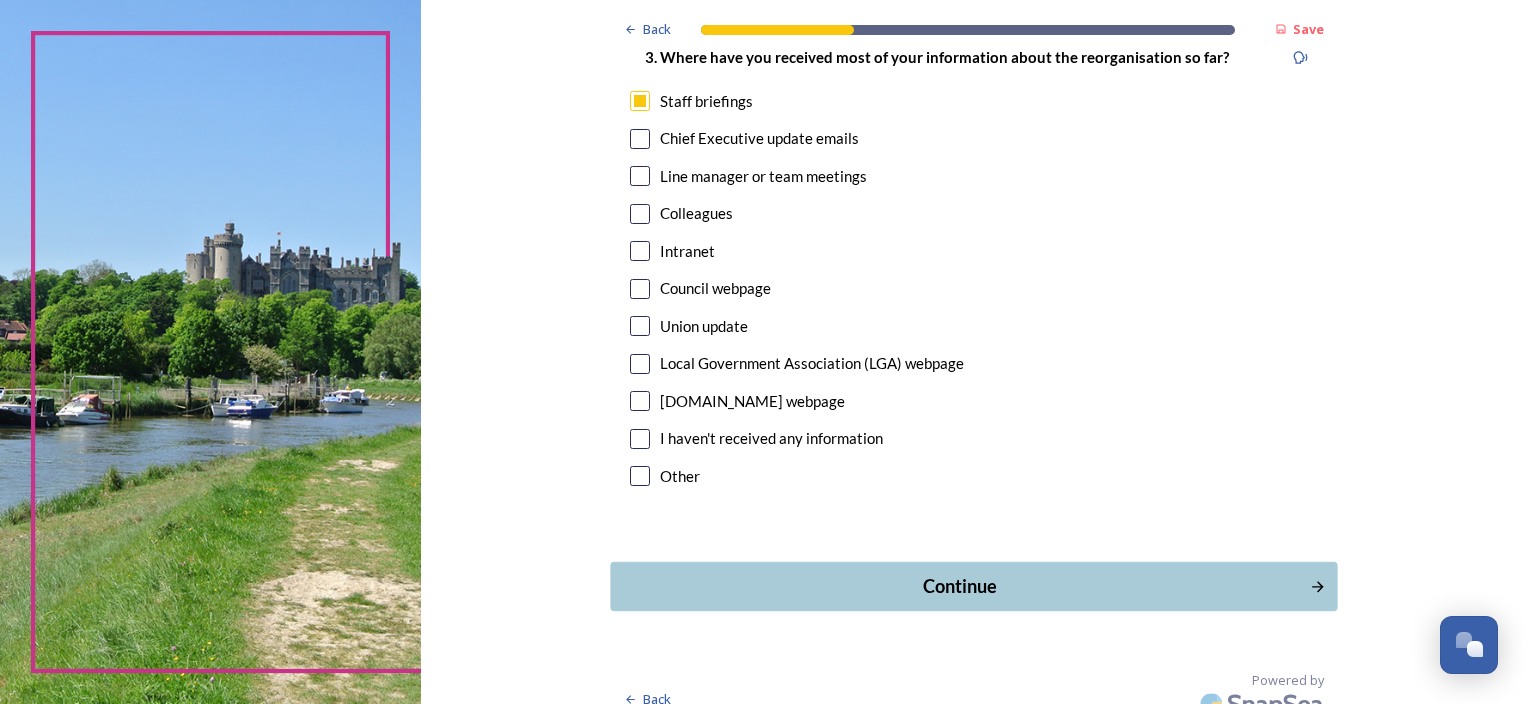 click on "Continue" at bounding box center (960, 586) 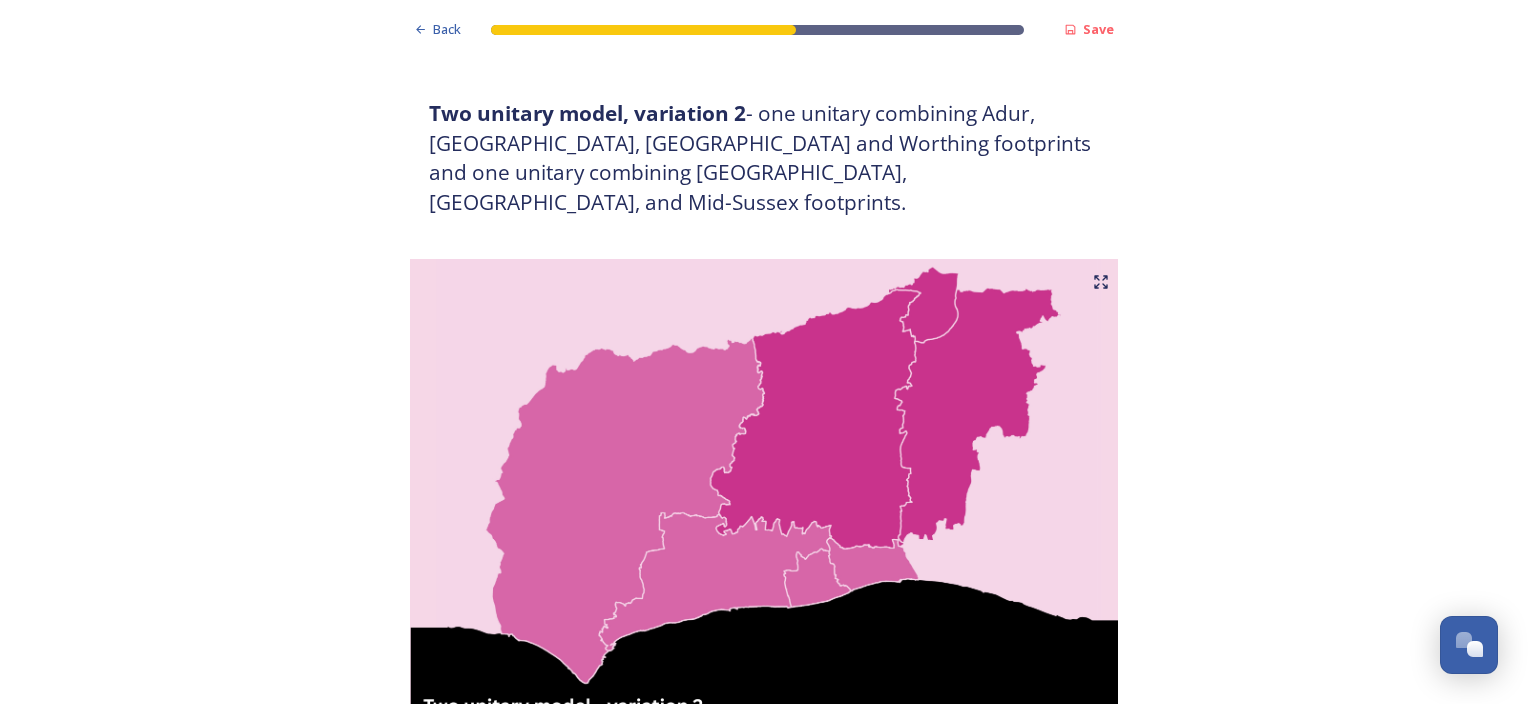 scroll, scrollTop: 2200, scrollLeft: 0, axis: vertical 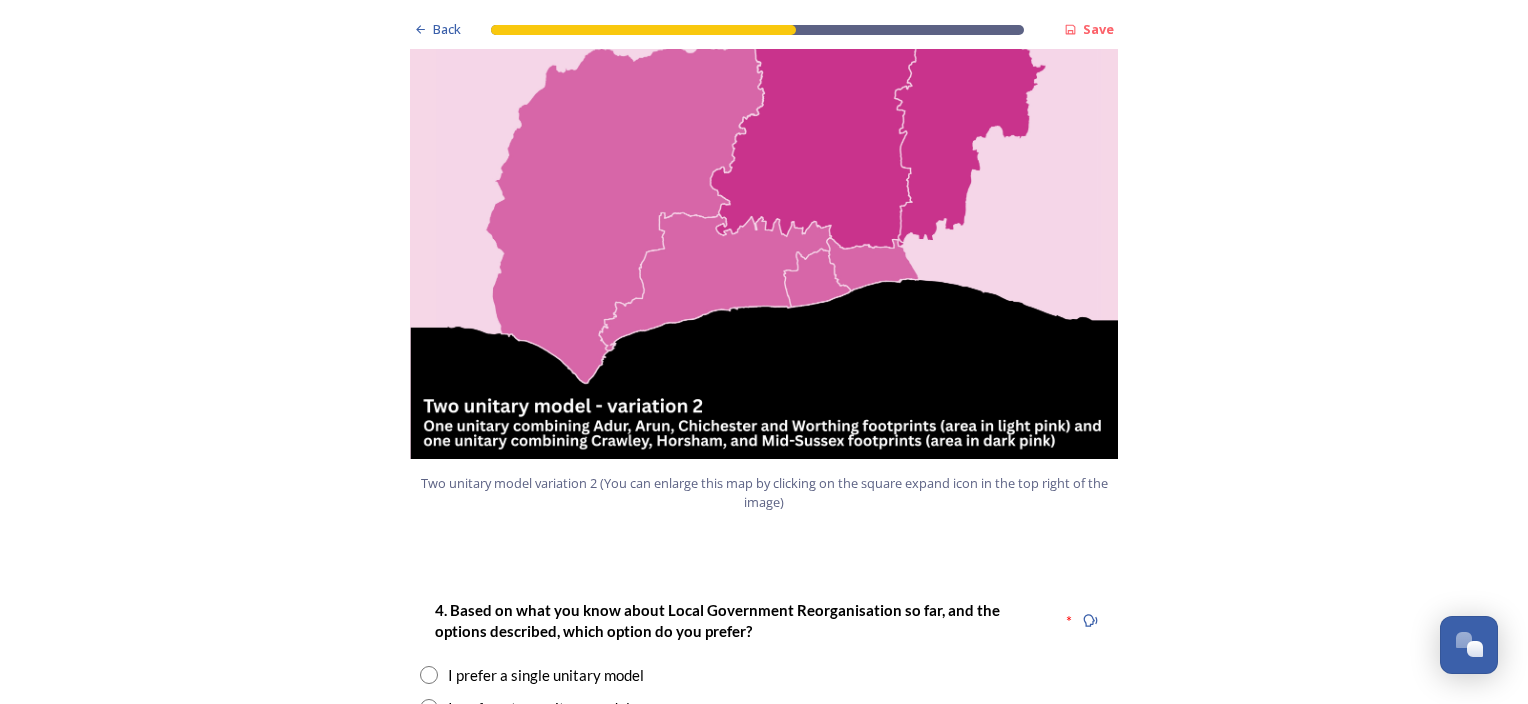 click at bounding box center [429, 708] 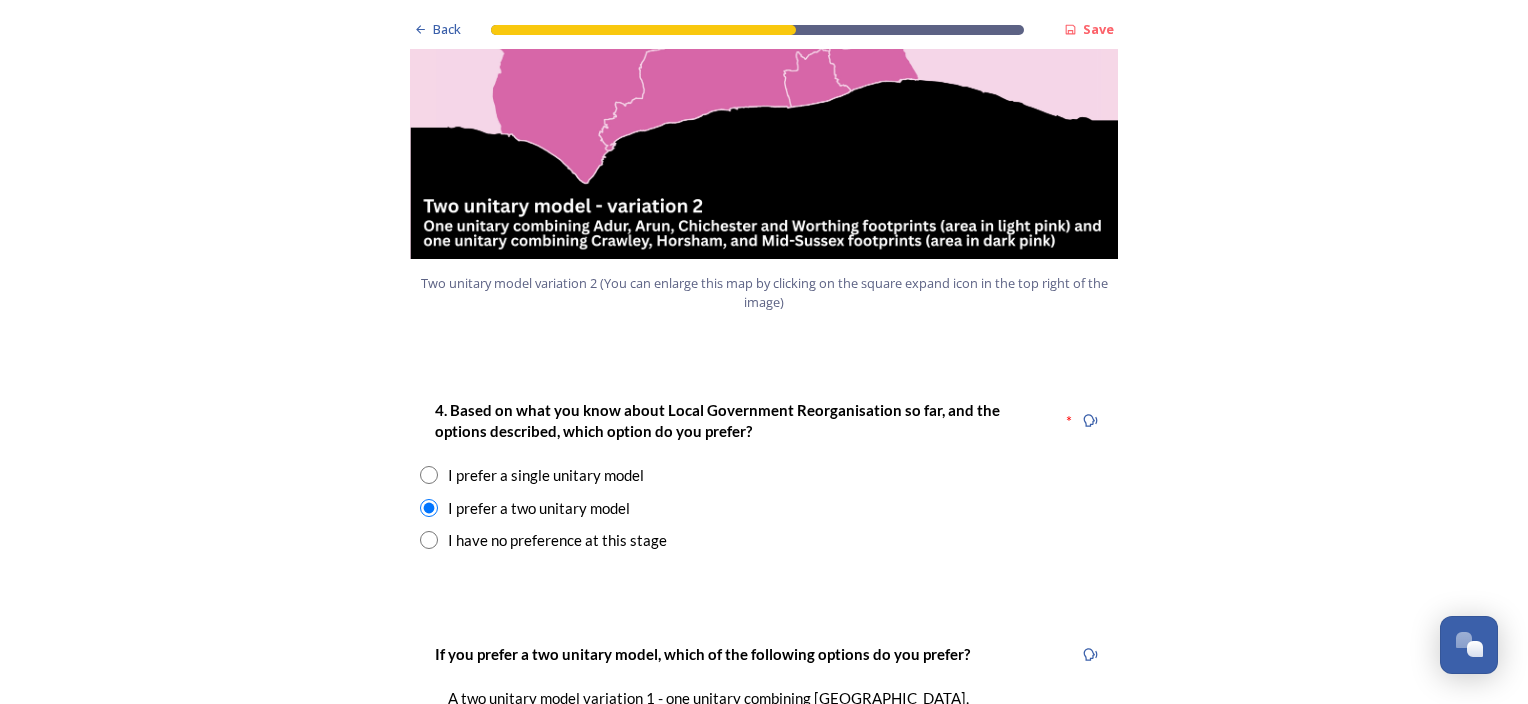 scroll, scrollTop: 2700, scrollLeft: 0, axis: vertical 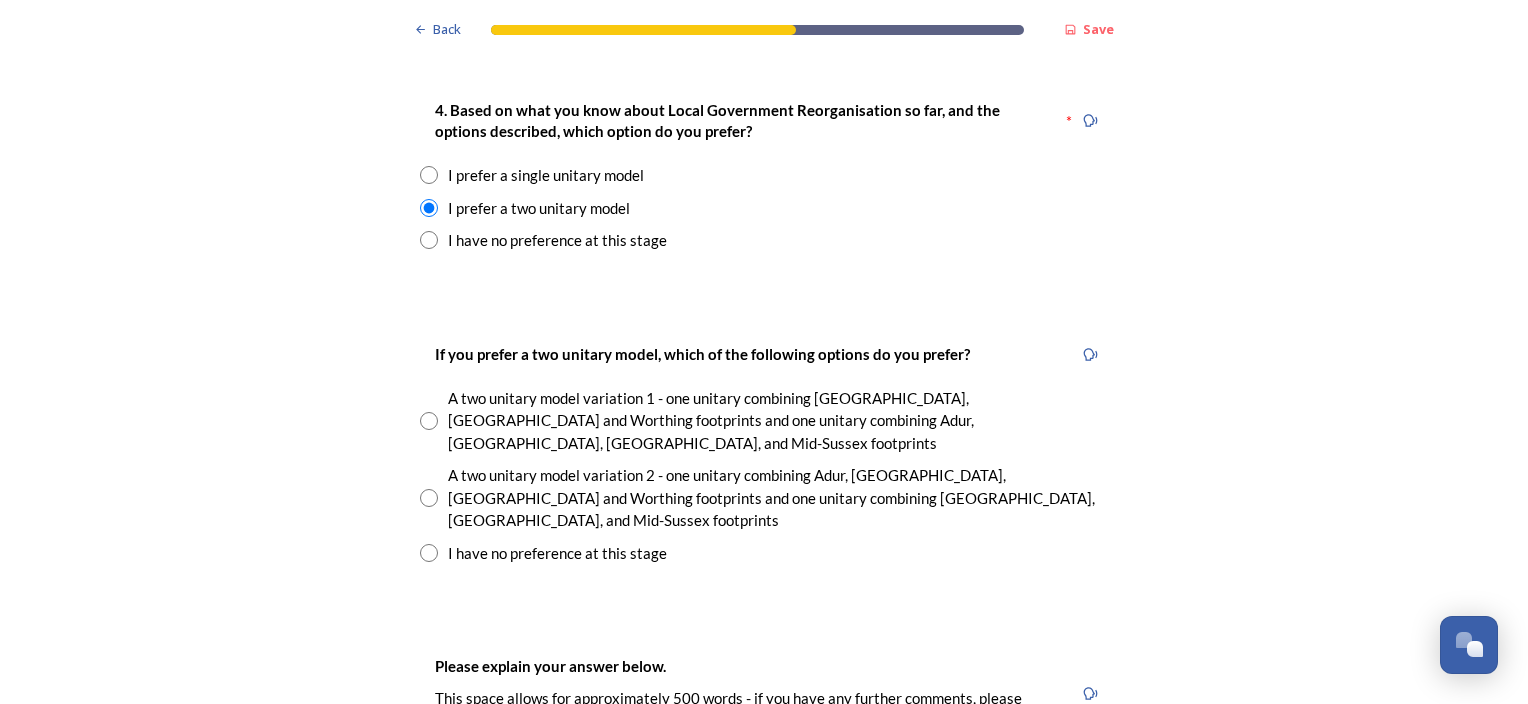 click at bounding box center (429, 553) 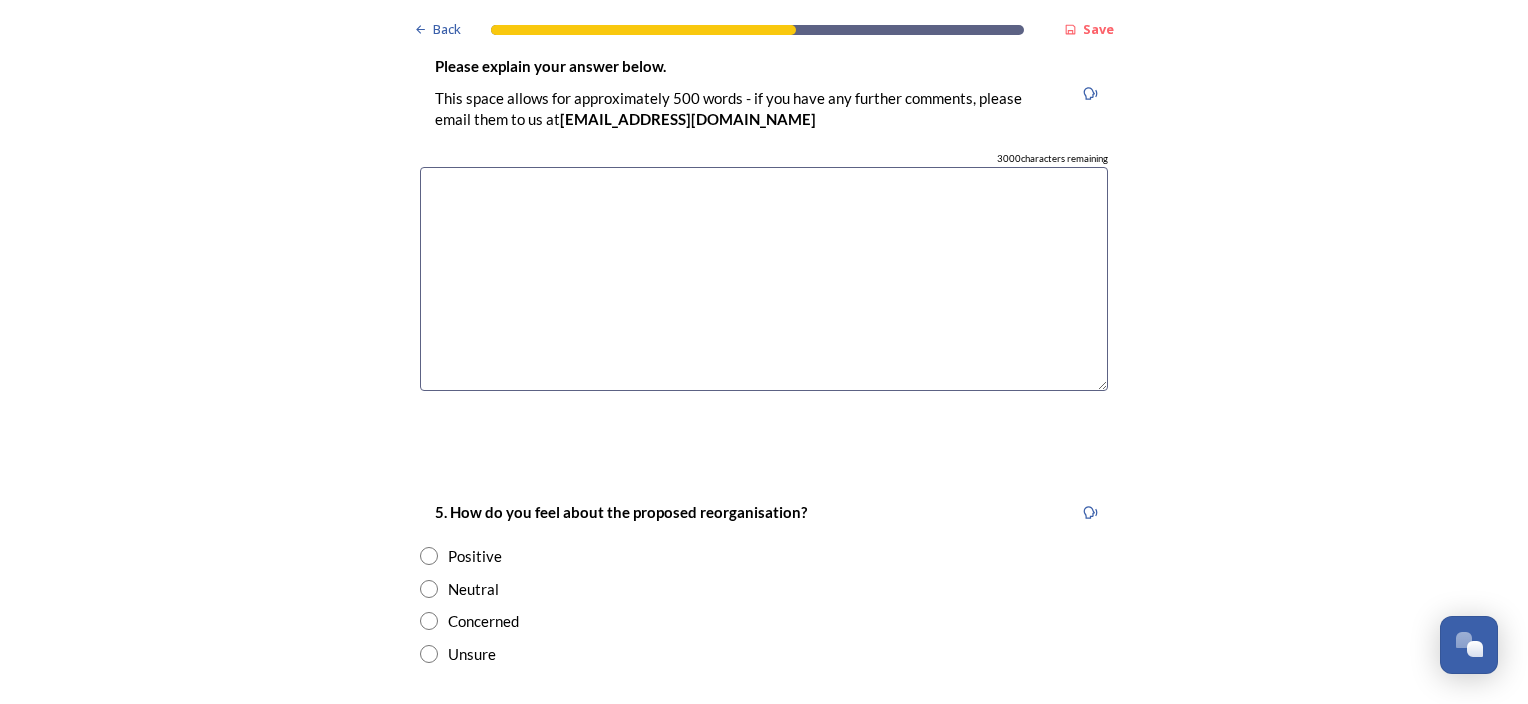 scroll, scrollTop: 3400, scrollLeft: 0, axis: vertical 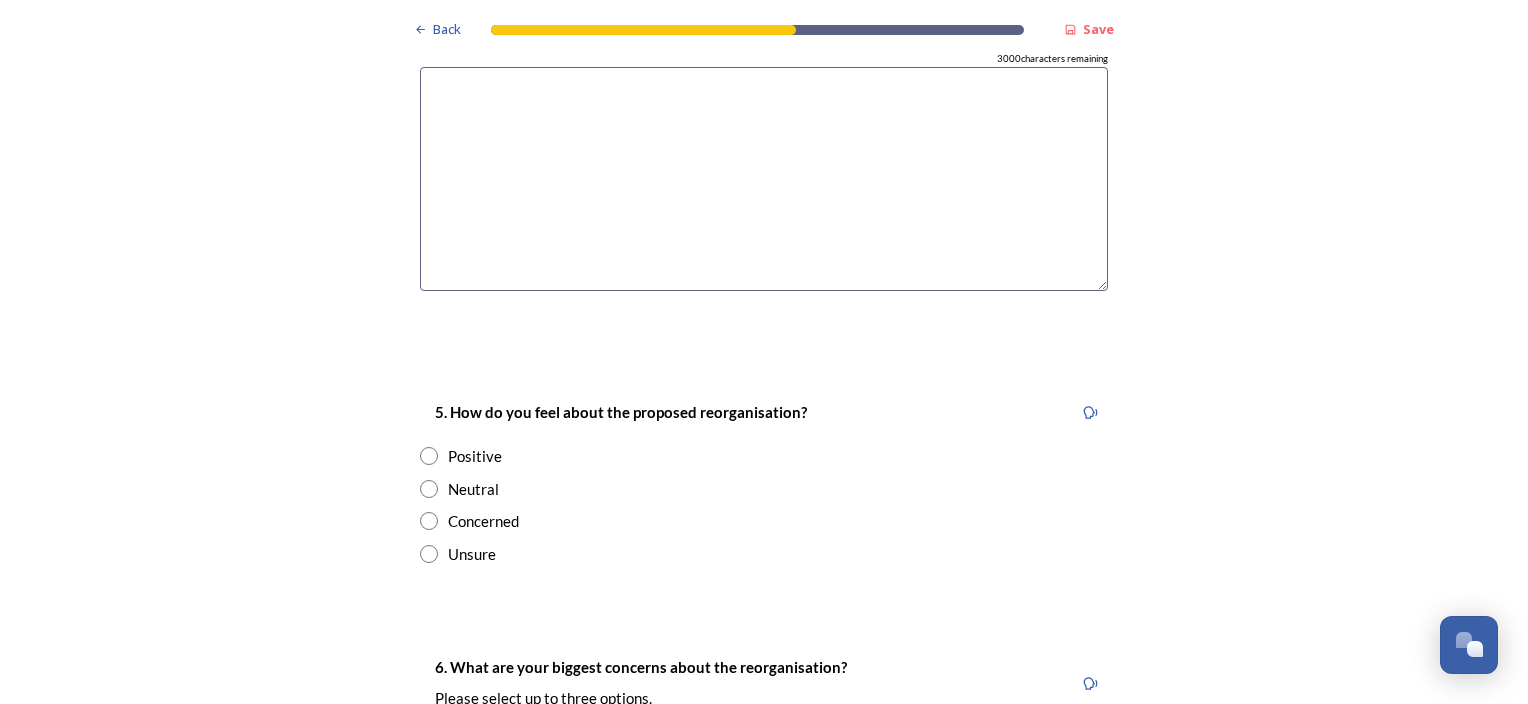 click at bounding box center (429, 554) 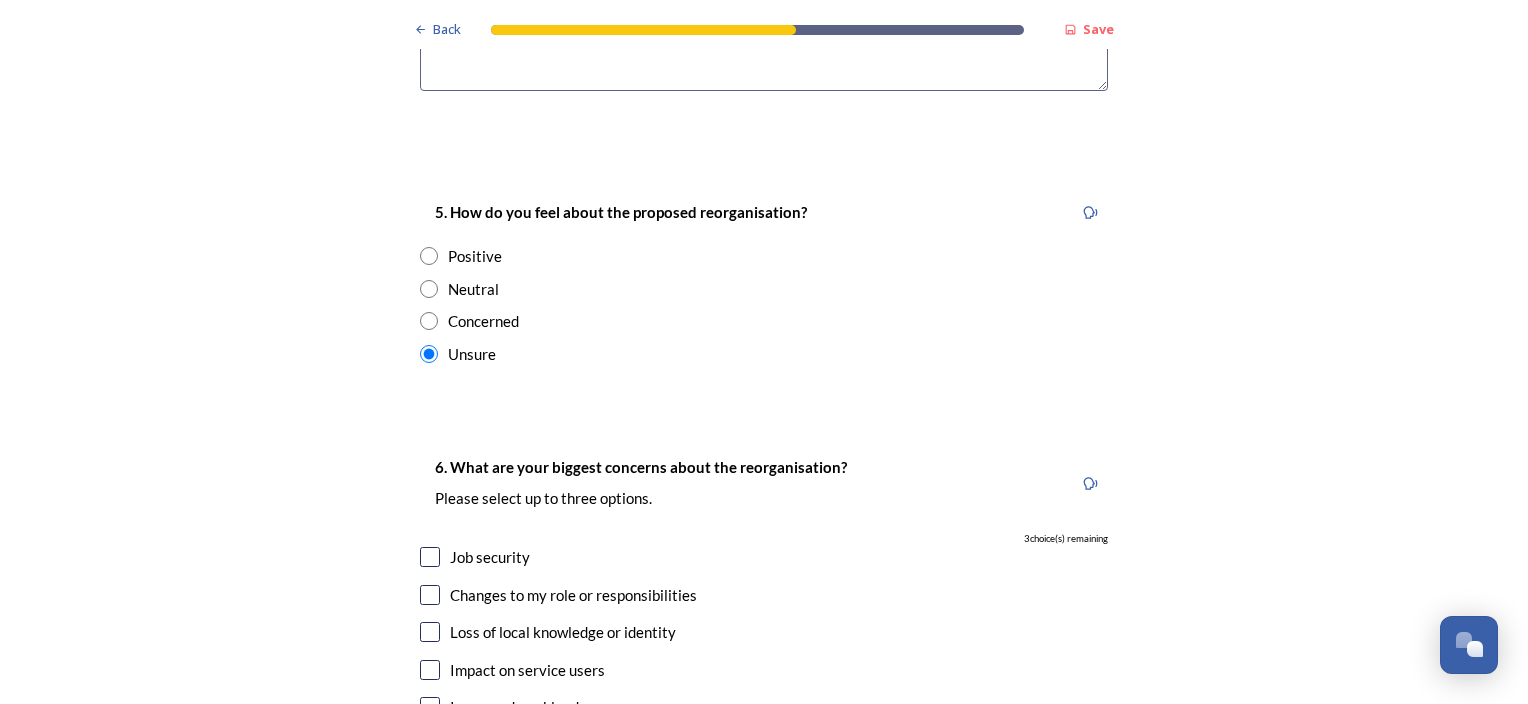 scroll, scrollTop: 3800, scrollLeft: 0, axis: vertical 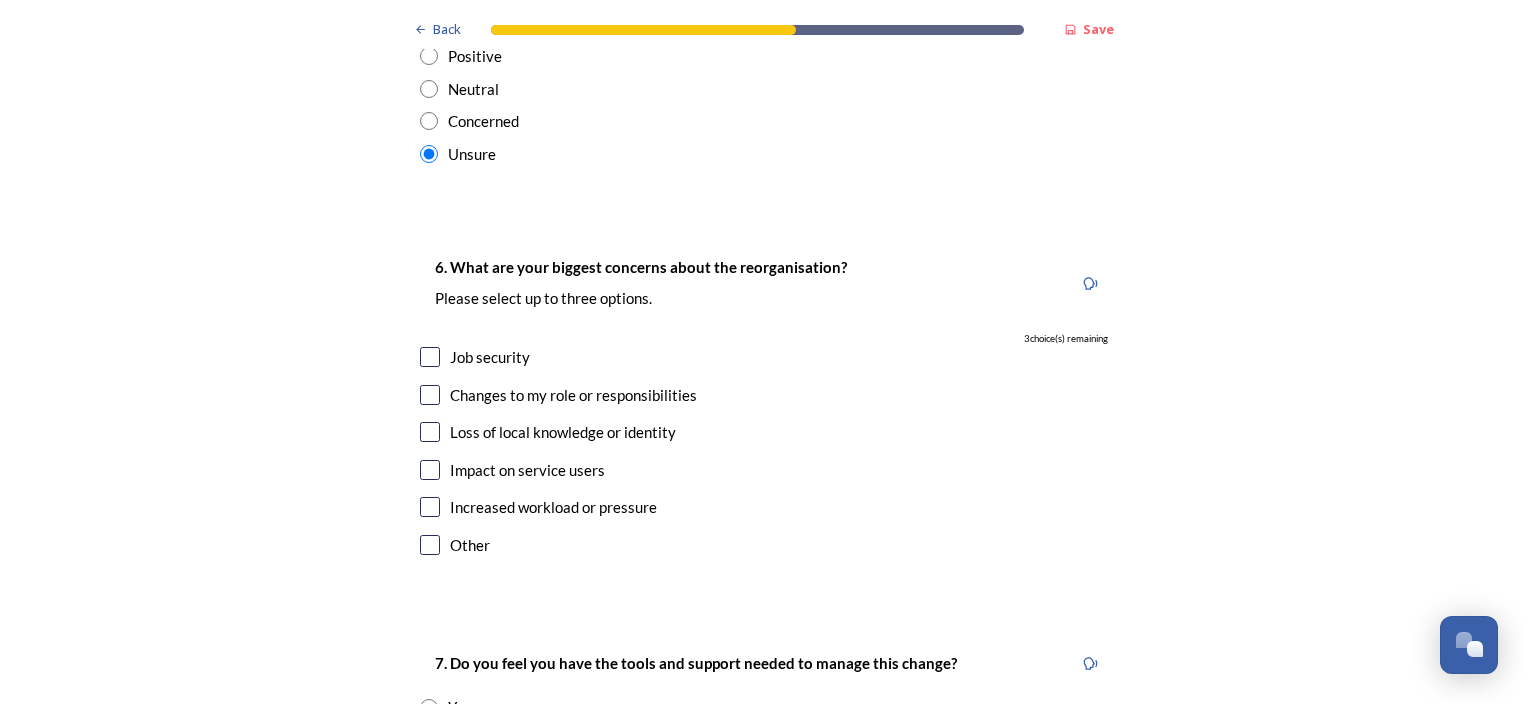 click at bounding box center [430, 395] 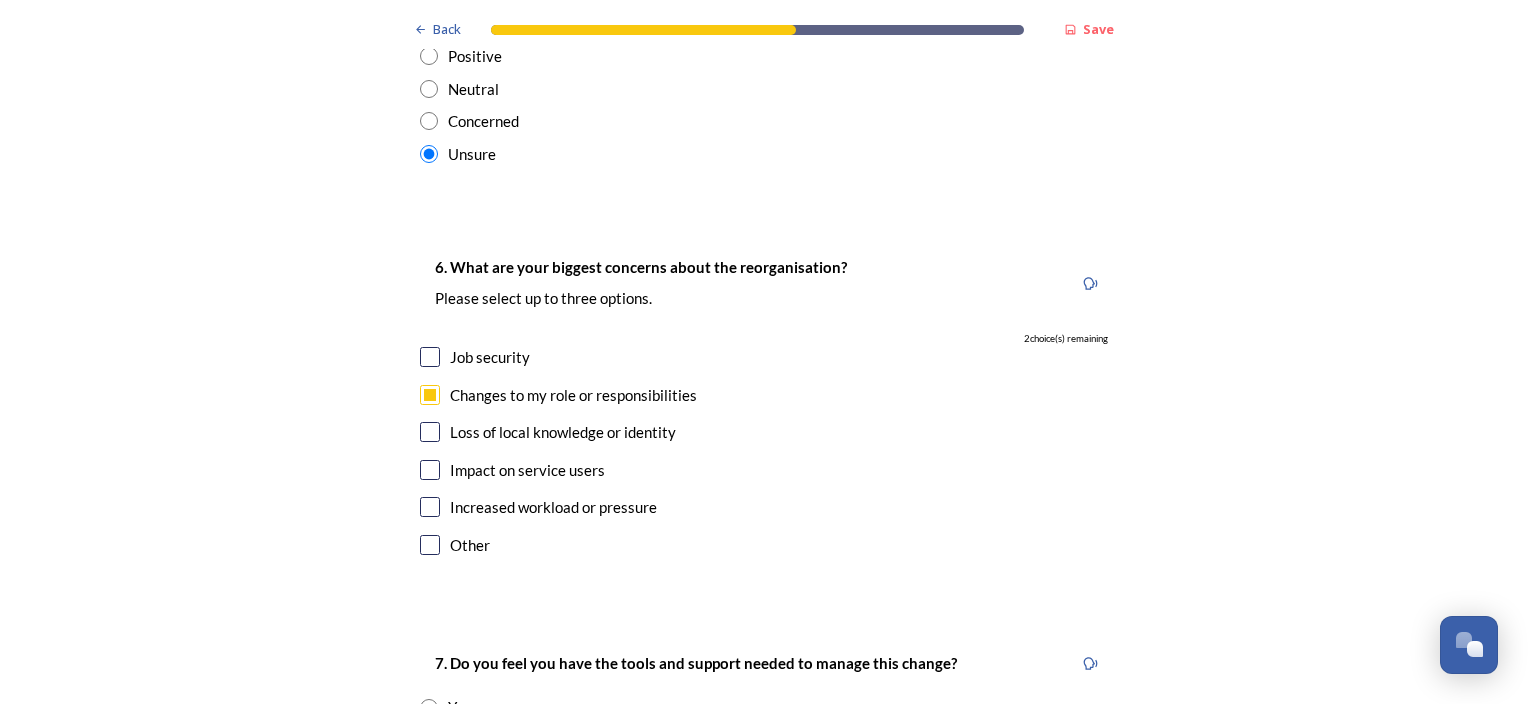 click at bounding box center [430, 432] 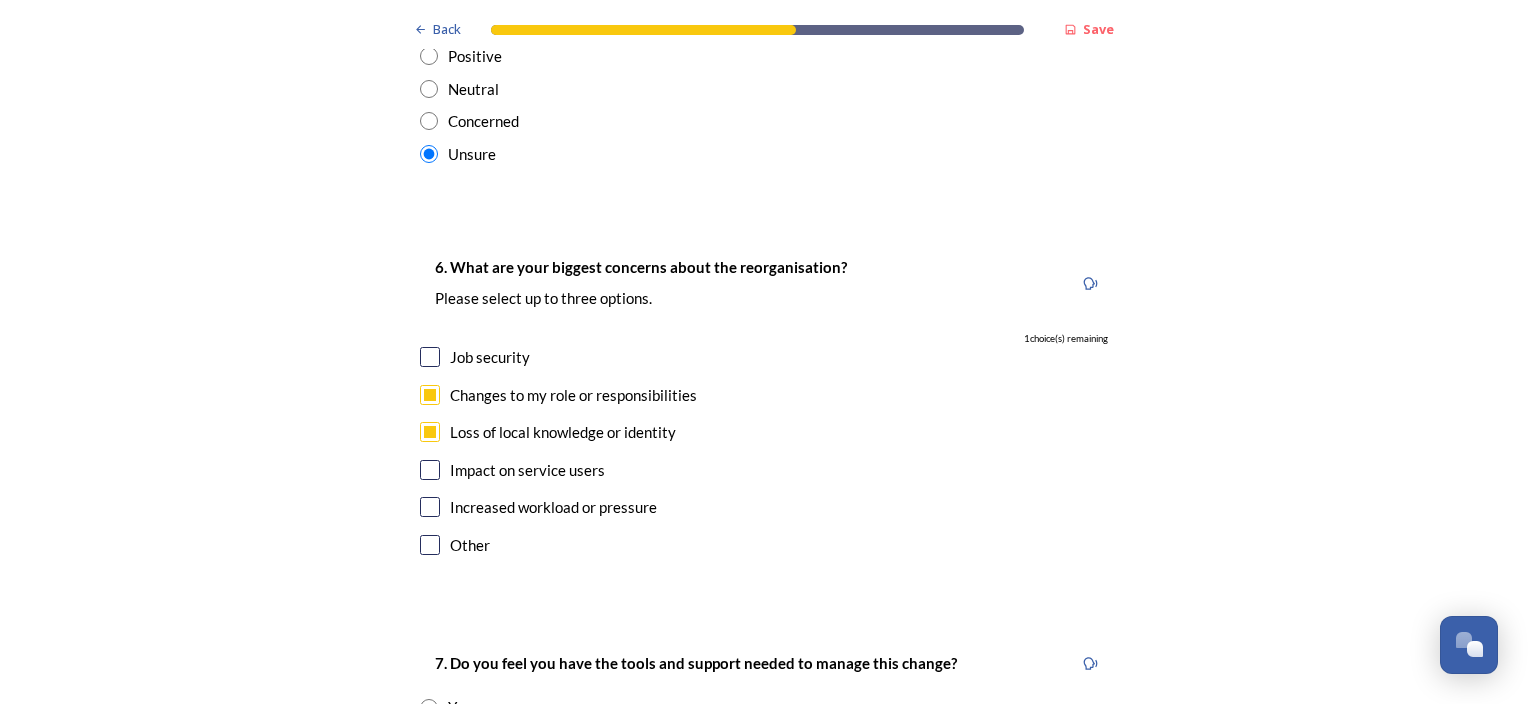 click at bounding box center [430, 507] 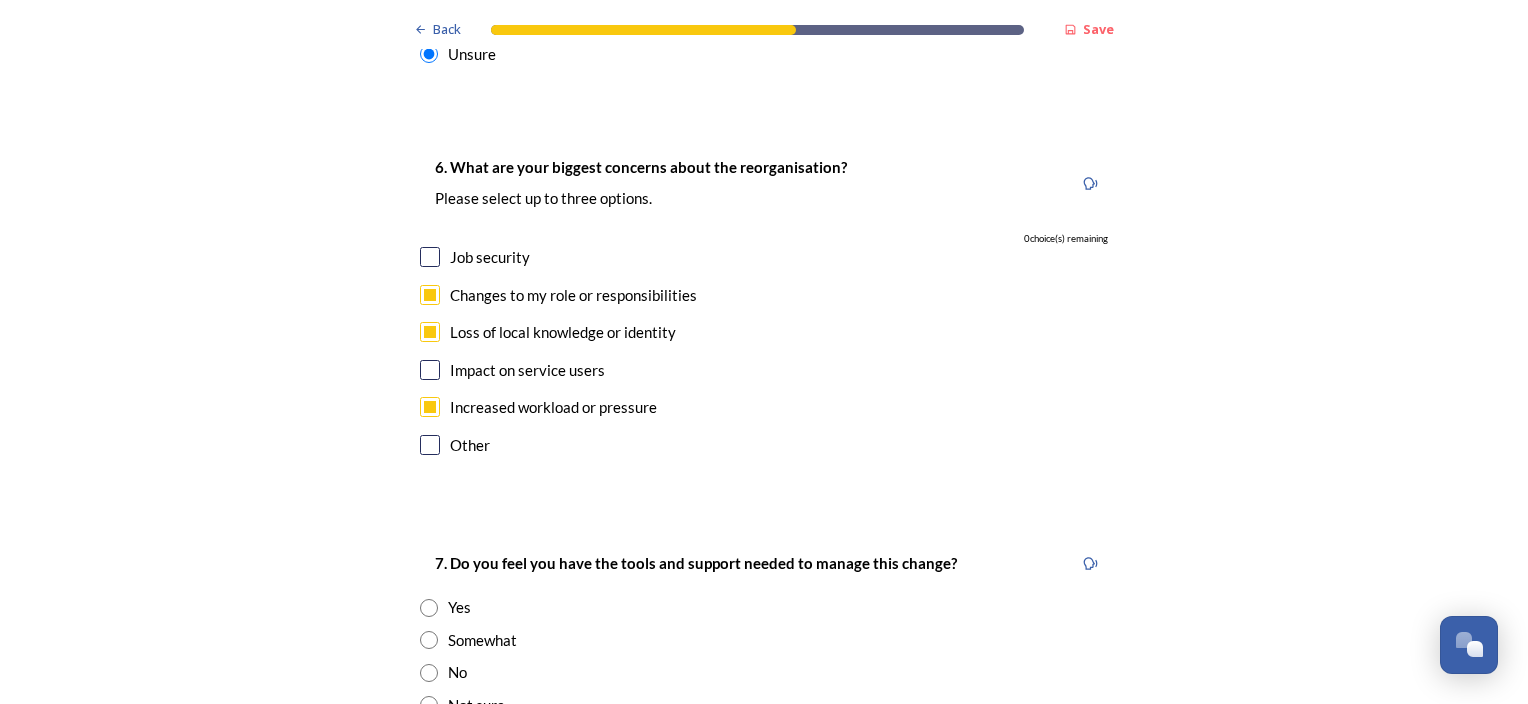scroll, scrollTop: 4100, scrollLeft: 0, axis: vertical 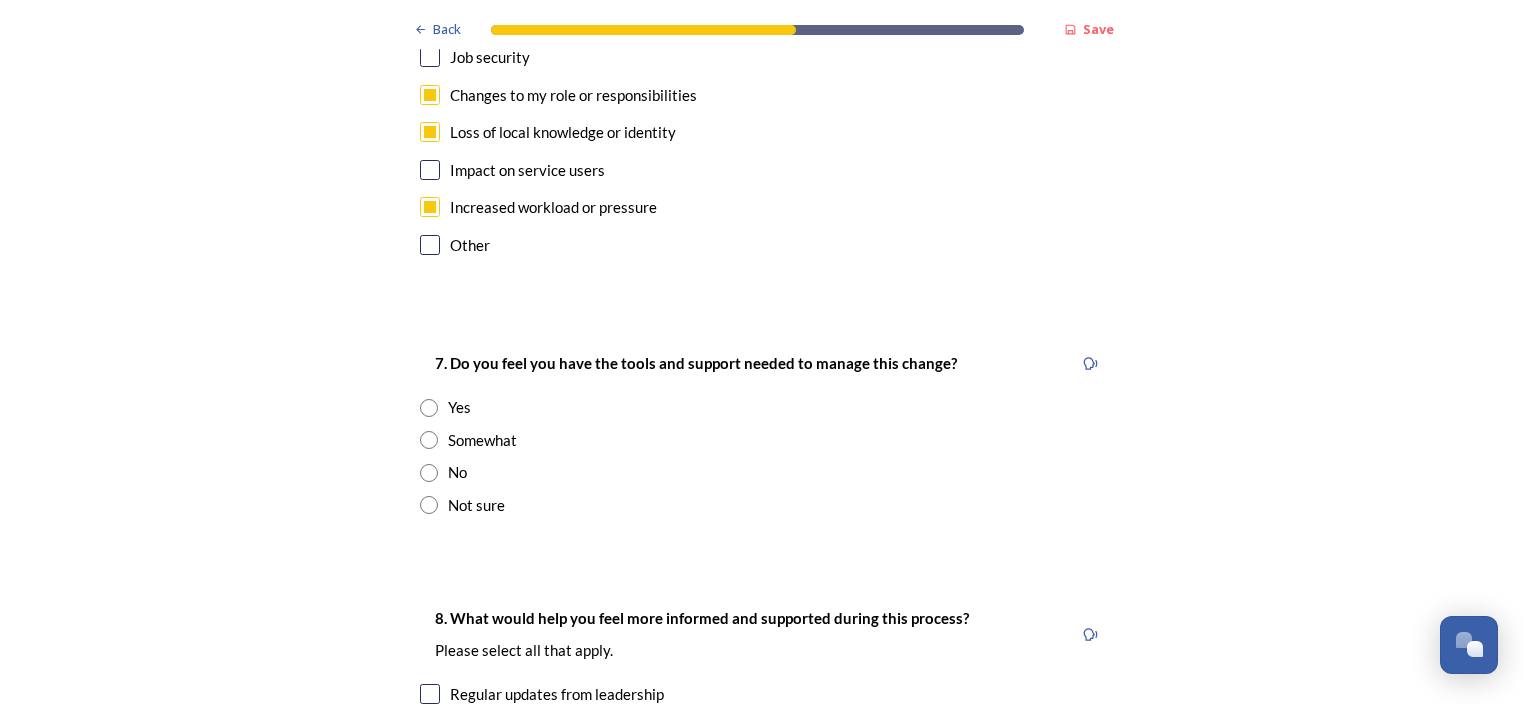 click at bounding box center [429, 505] 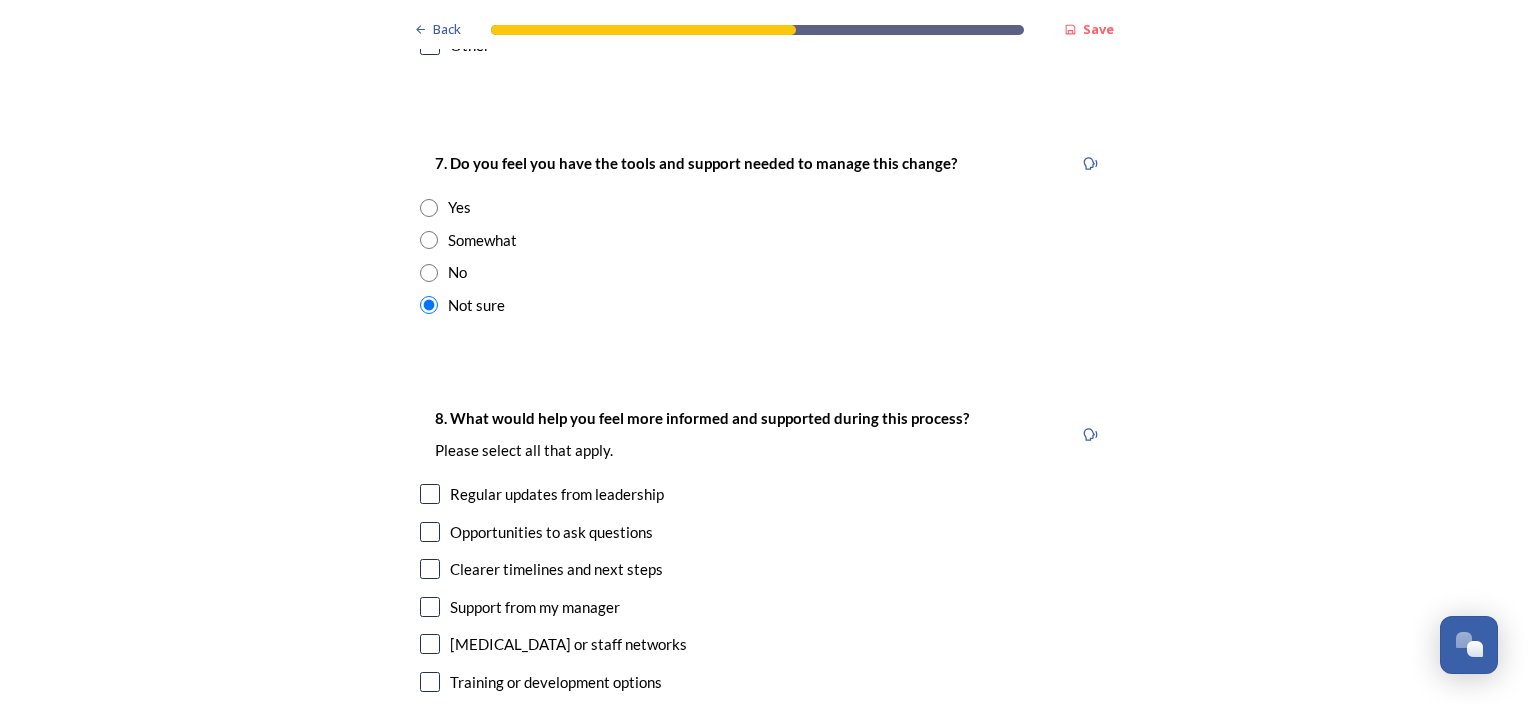 scroll, scrollTop: 4500, scrollLeft: 0, axis: vertical 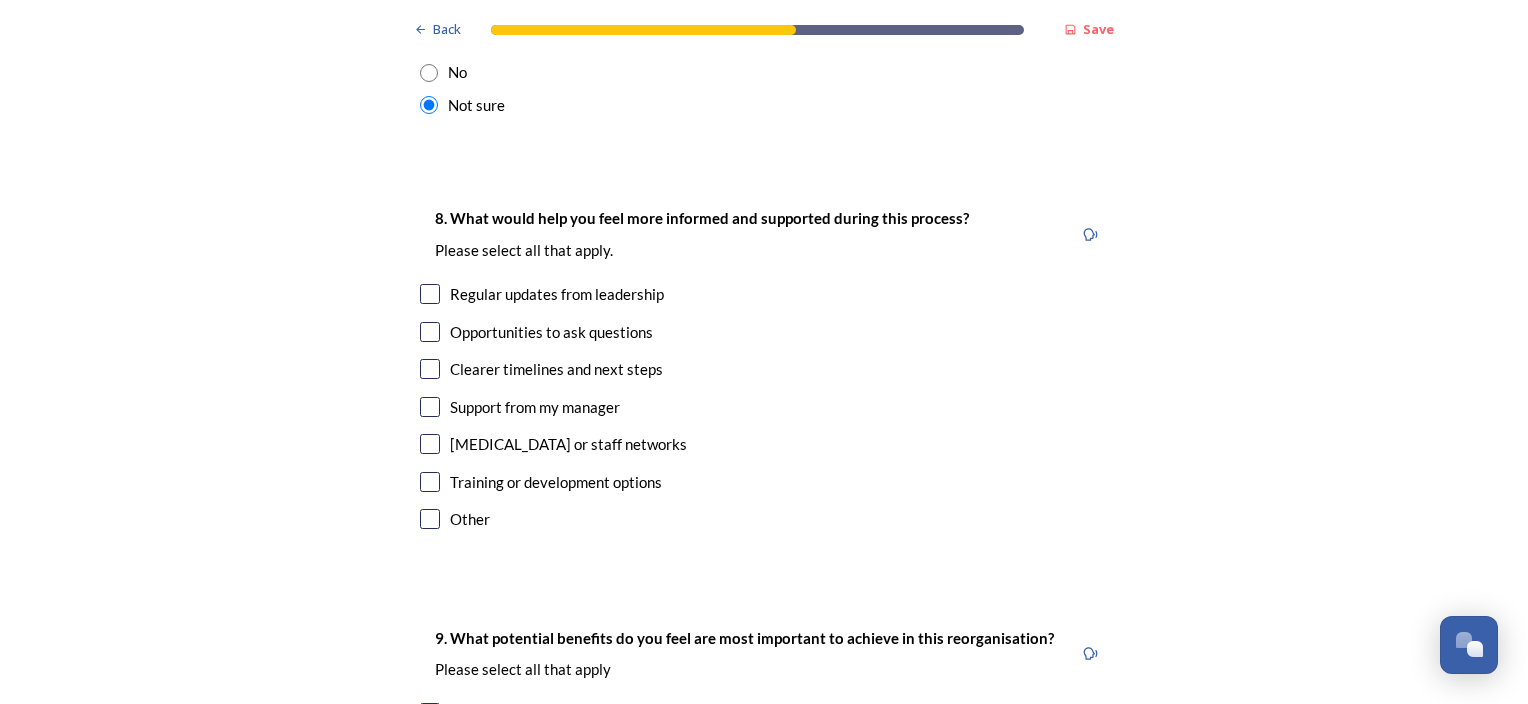 click at bounding box center (430, 519) 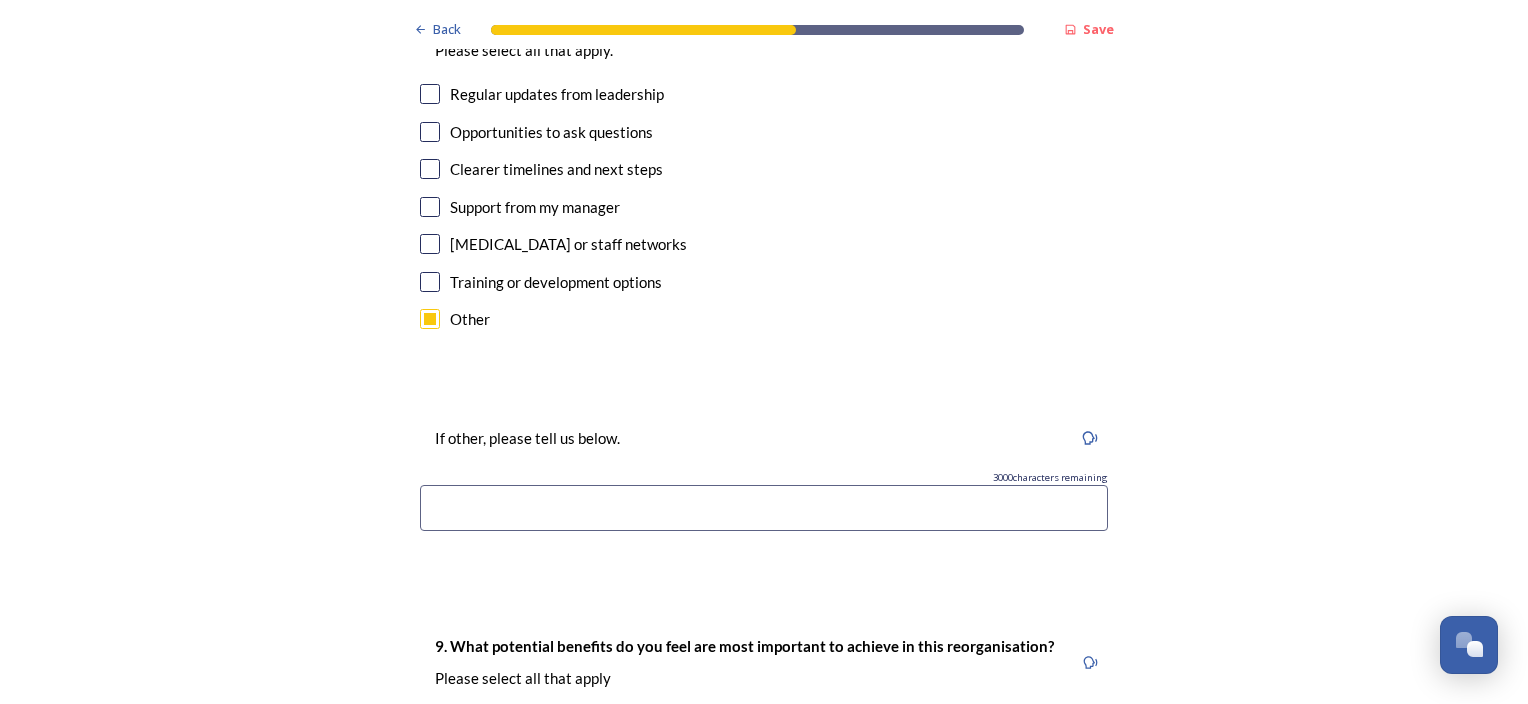 scroll, scrollTop: 4500, scrollLeft: 0, axis: vertical 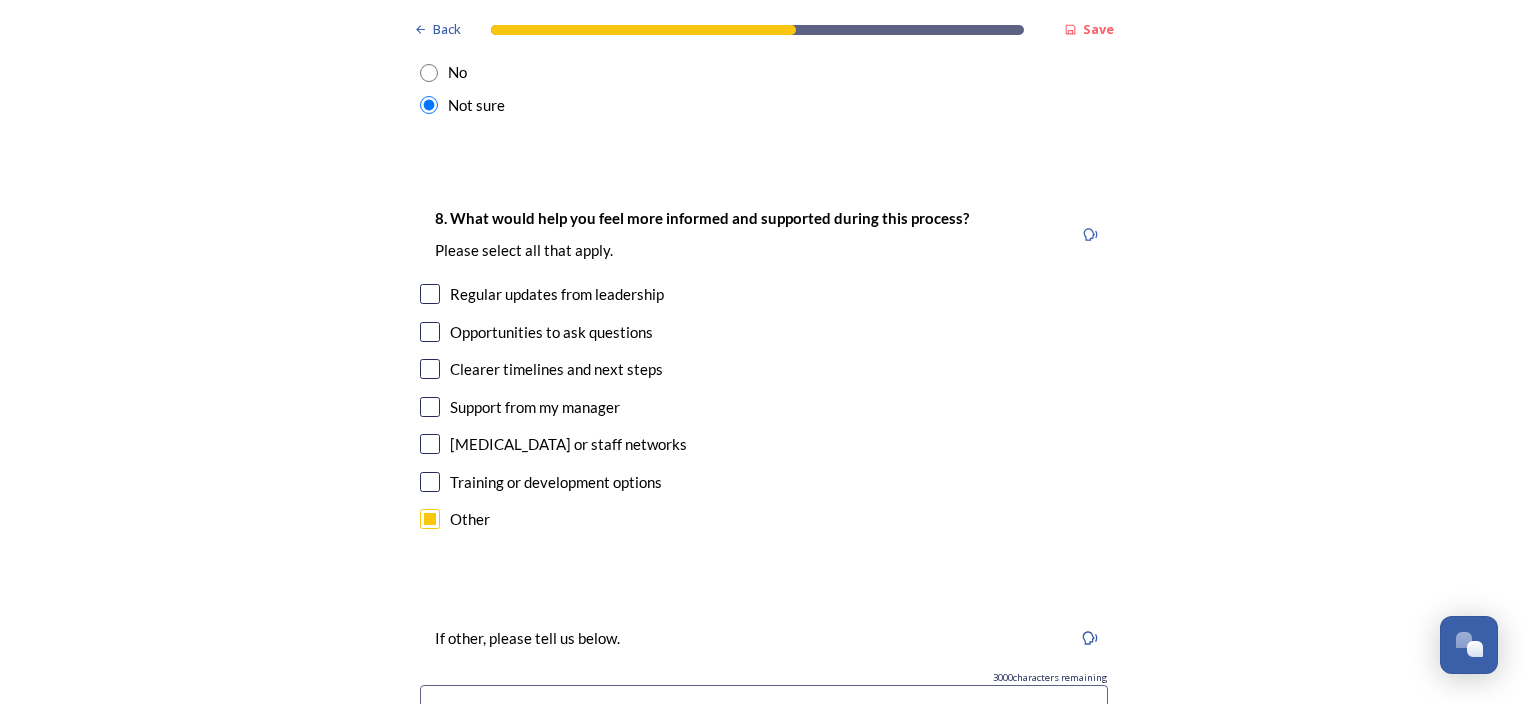 click at bounding box center (430, 294) 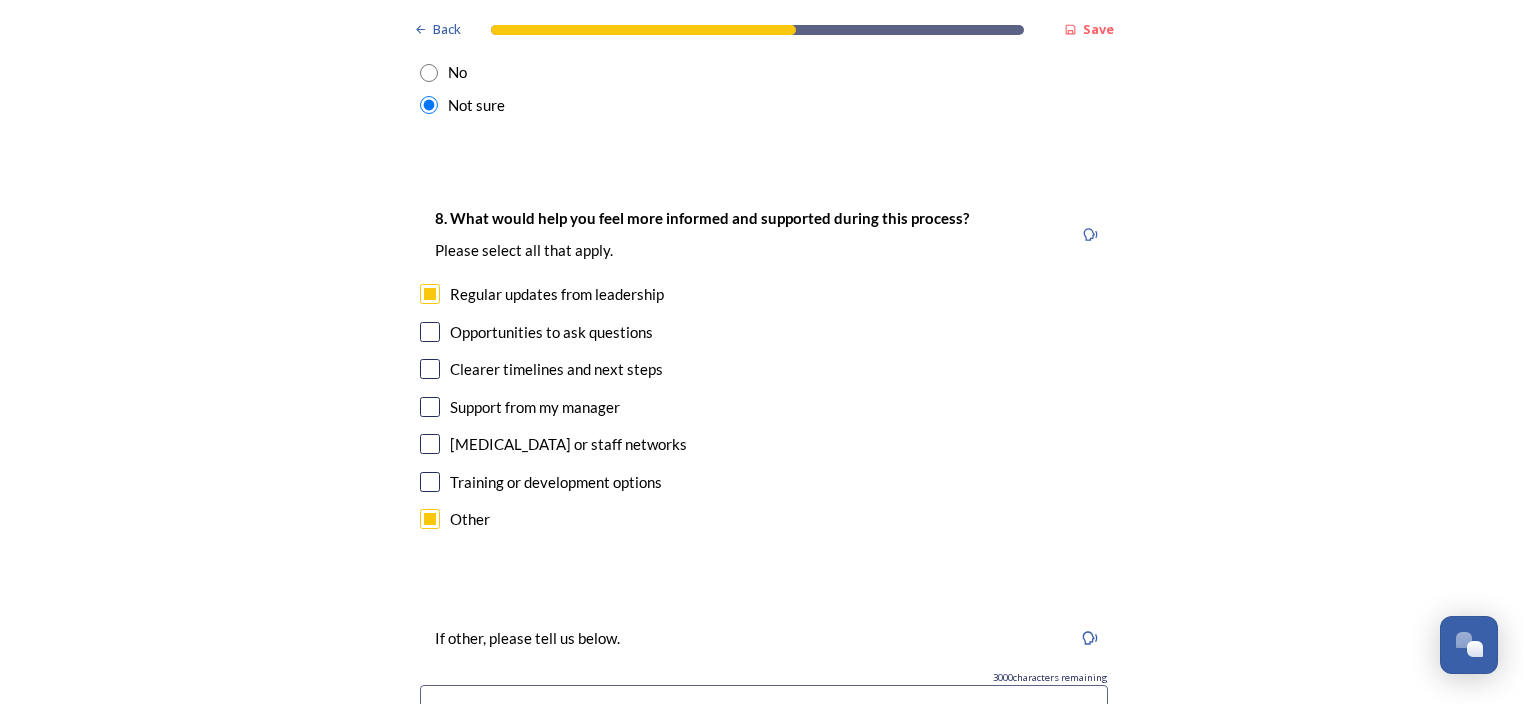 click at bounding box center [430, 519] 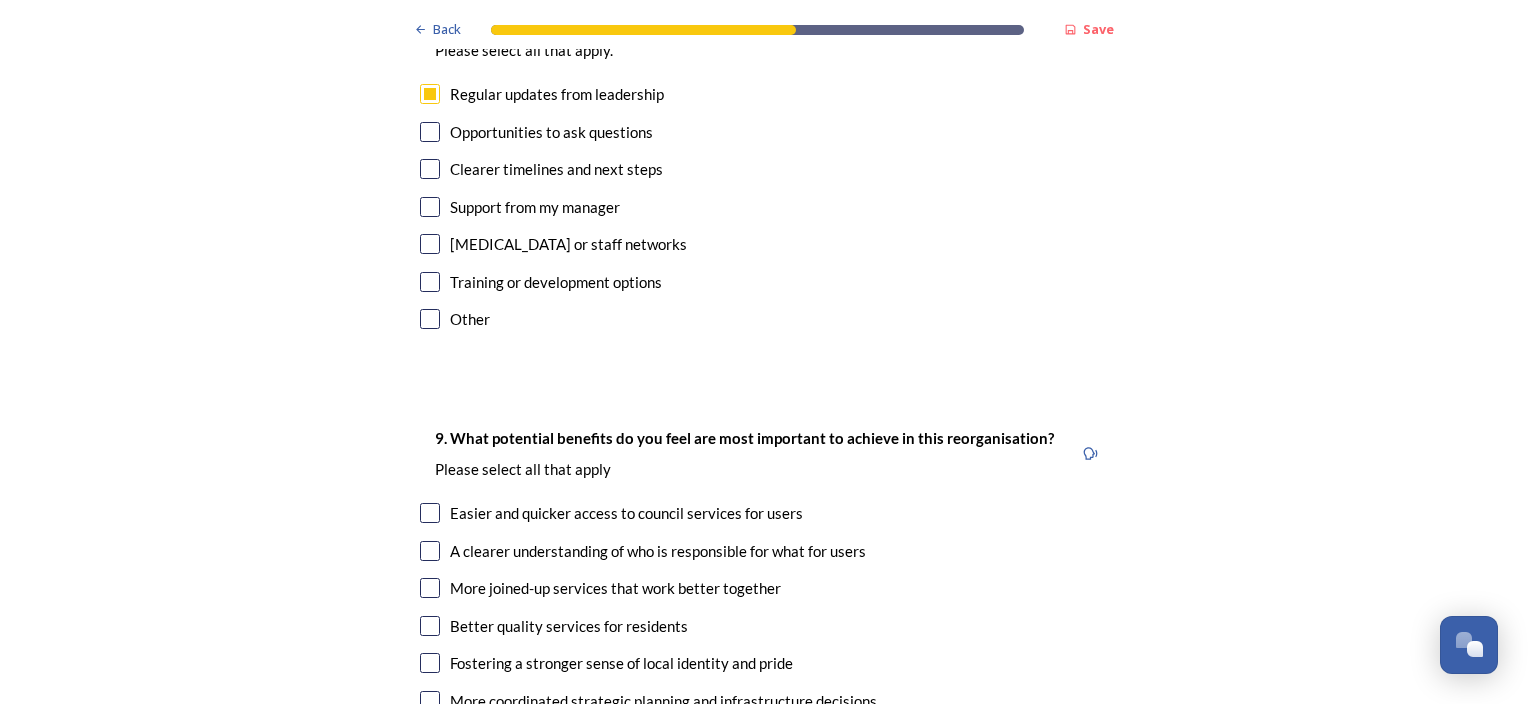 scroll, scrollTop: 4900, scrollLeft: 0, axis: vertical 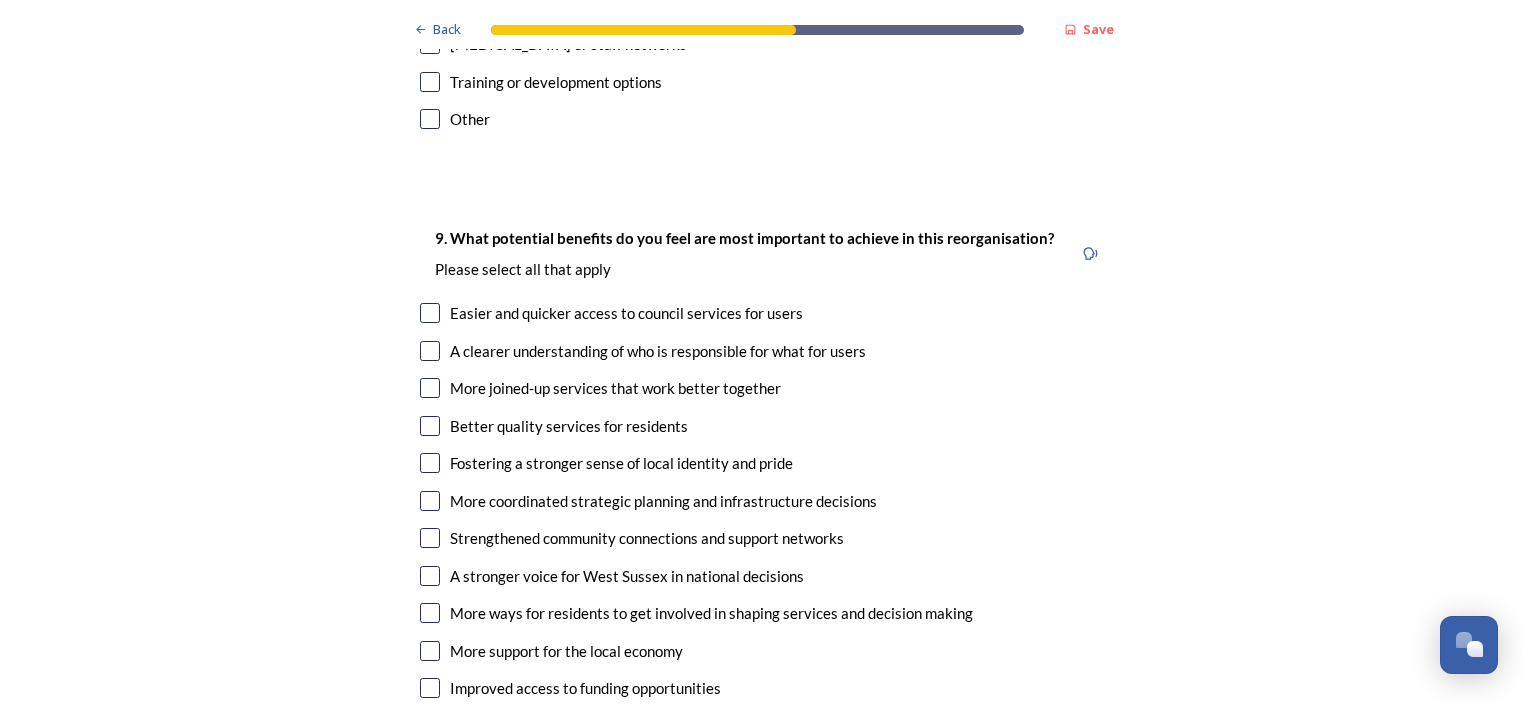 click at bounding box center [430, 313] 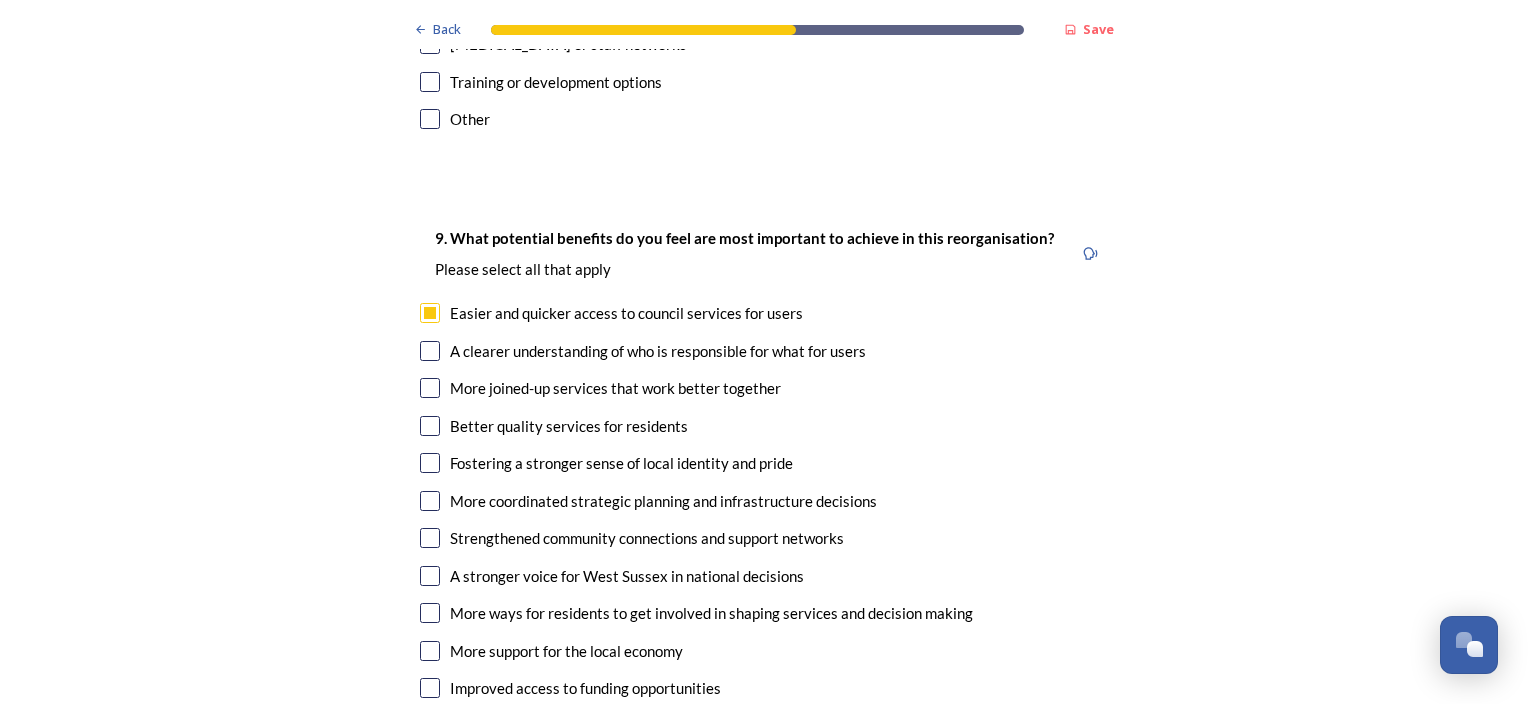 click at bounding box center (430, 351) 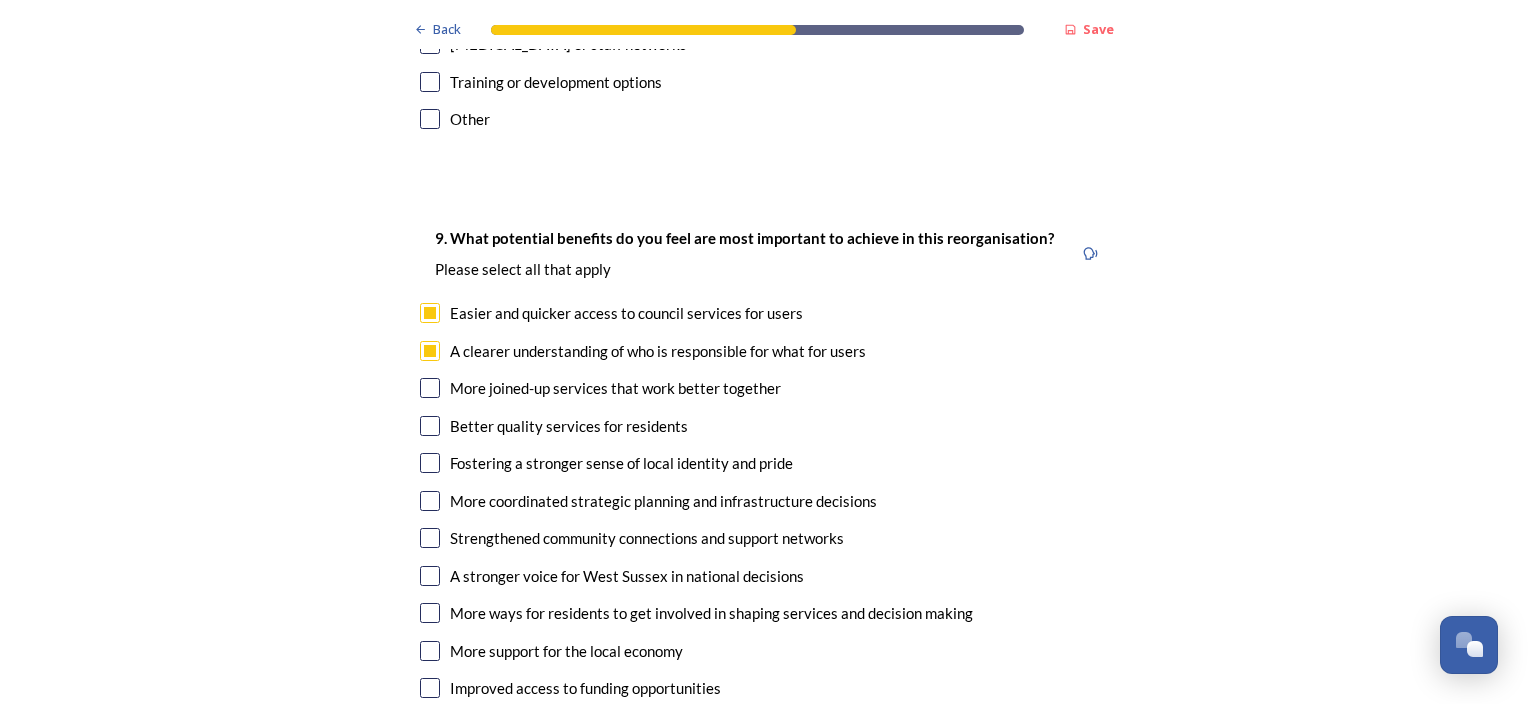 click at bounding box center [430, 388] 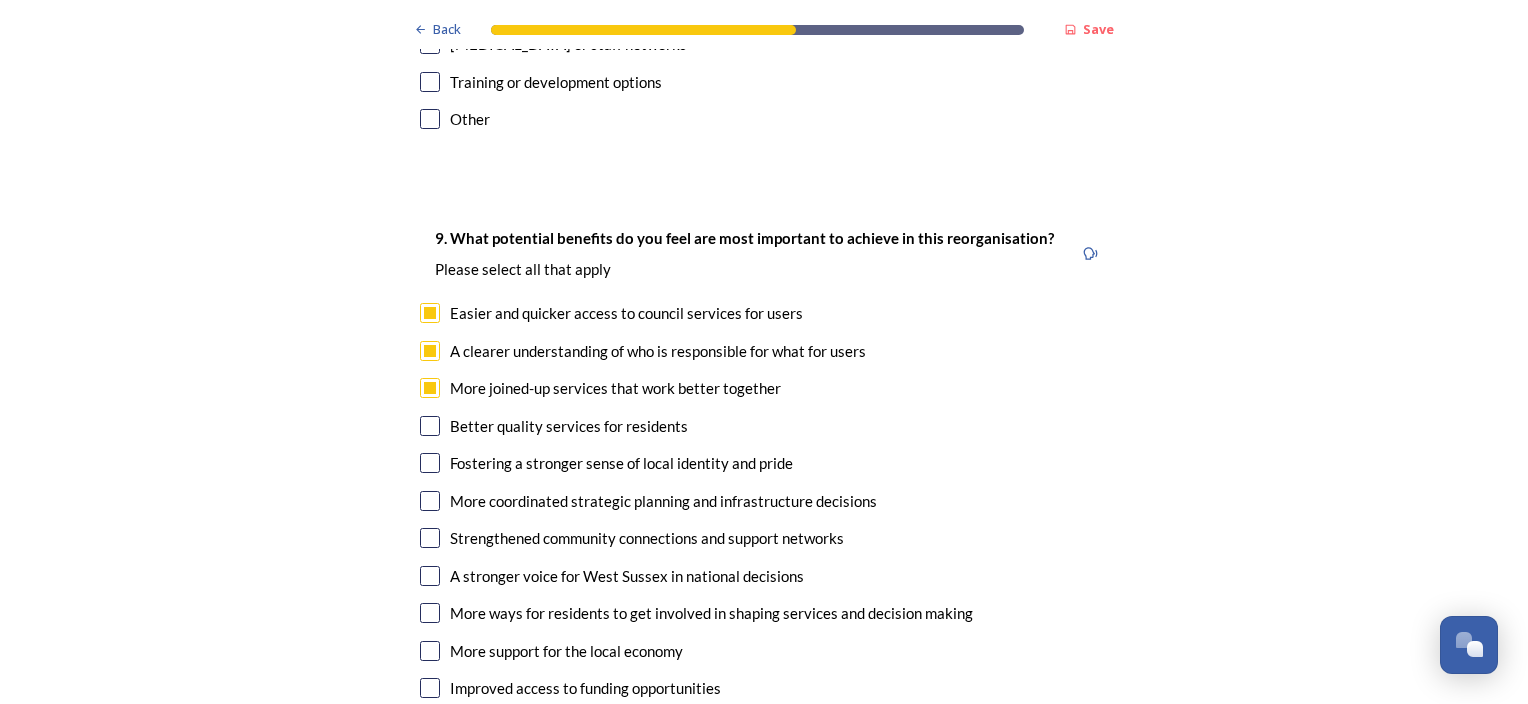 click at bounding box center [430, 426] 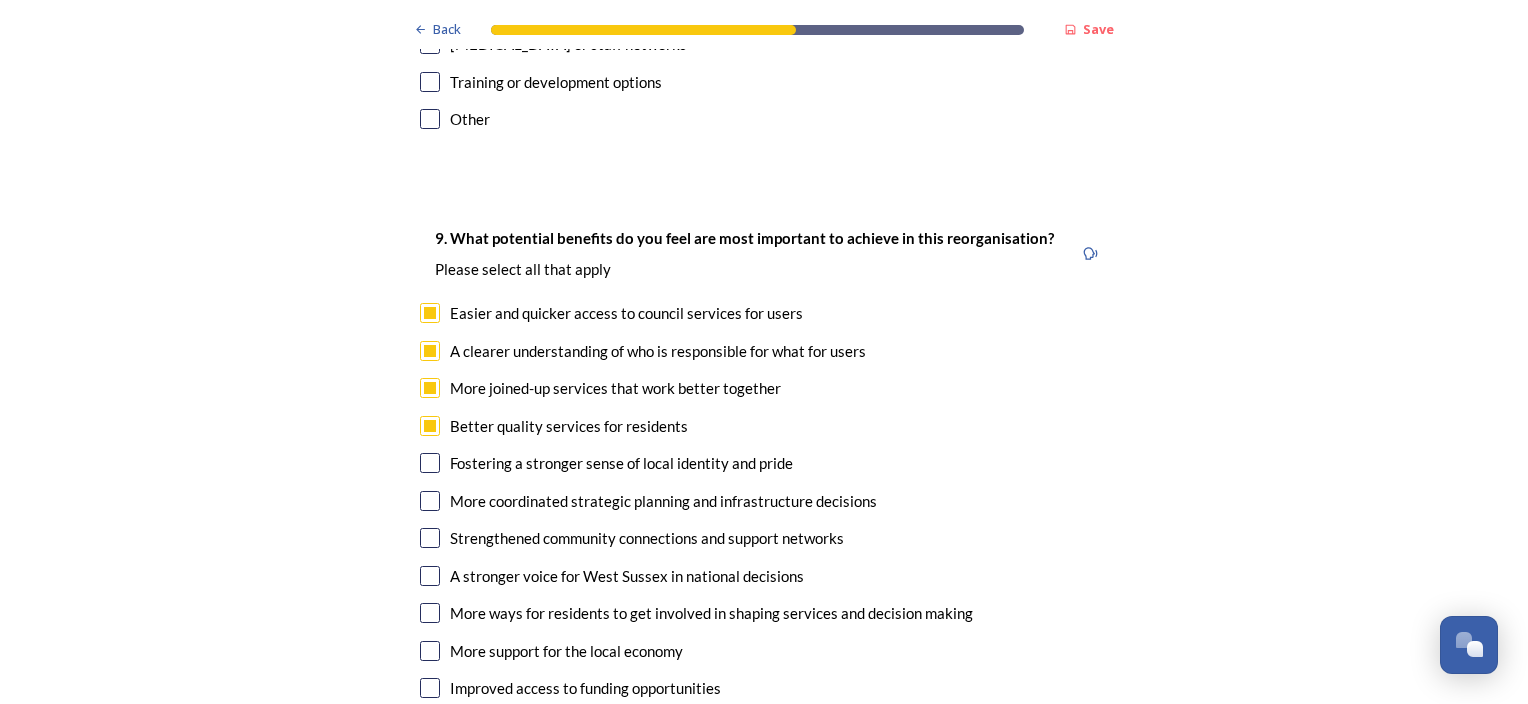 click at bounding box center [430, 501] 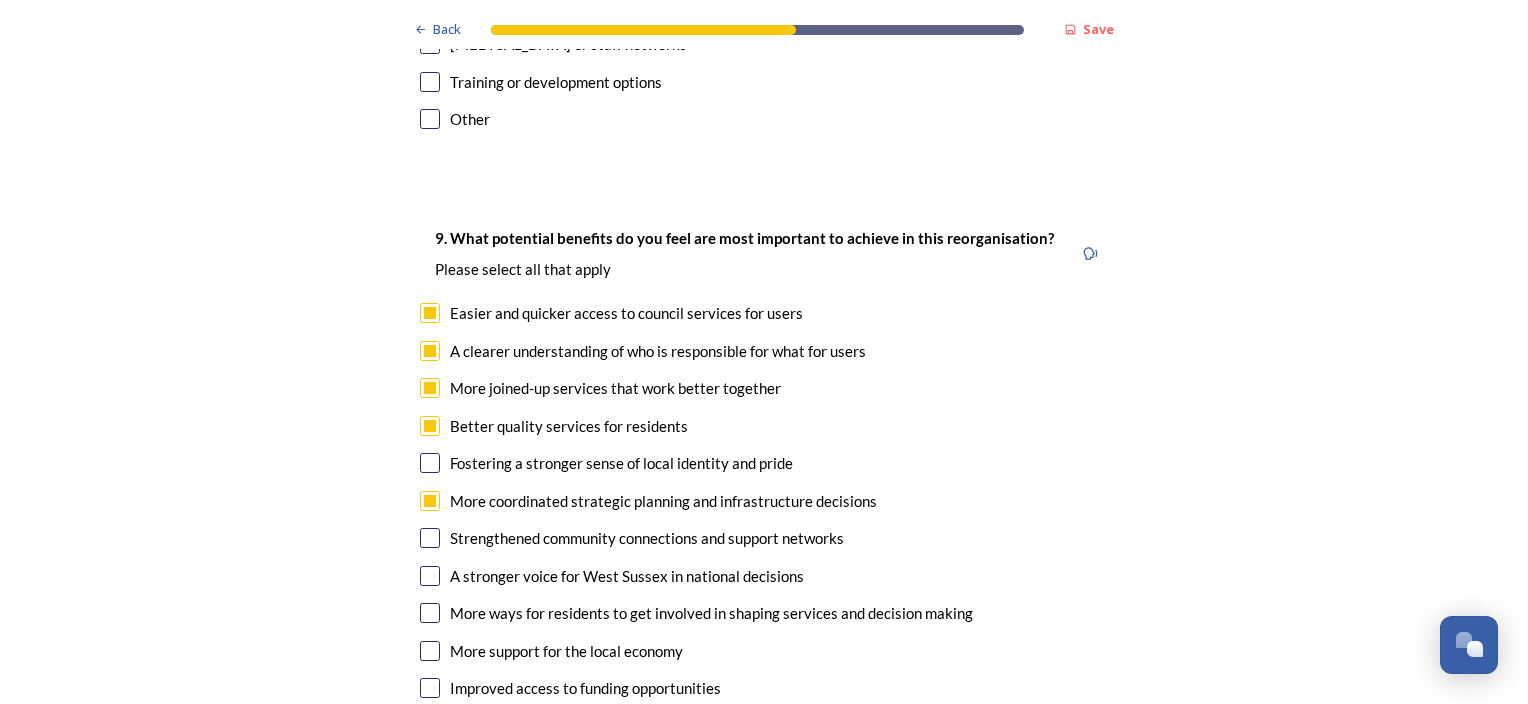 click at bounding box center [430, 538] 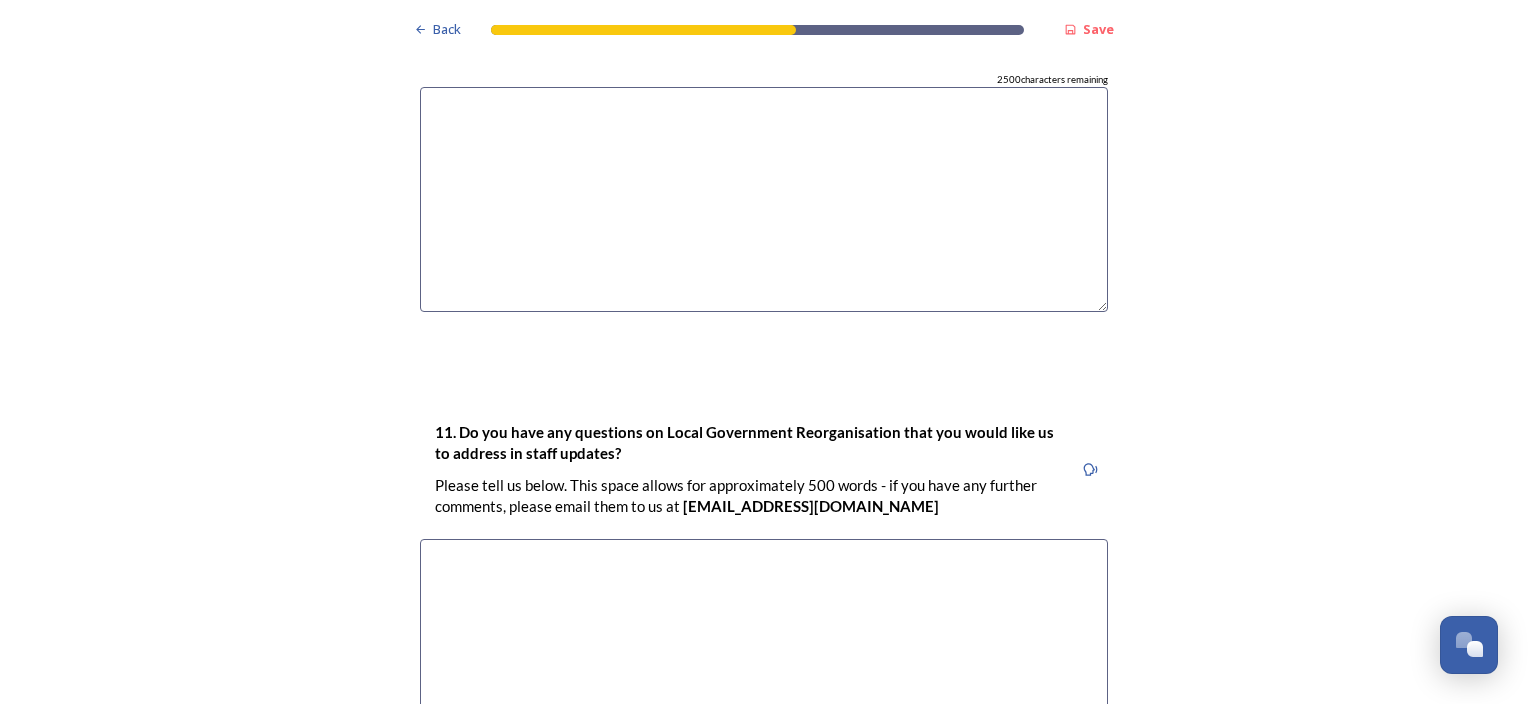 scroll, scrollTop: 6008, scrollLeft: 0, axis: vertical 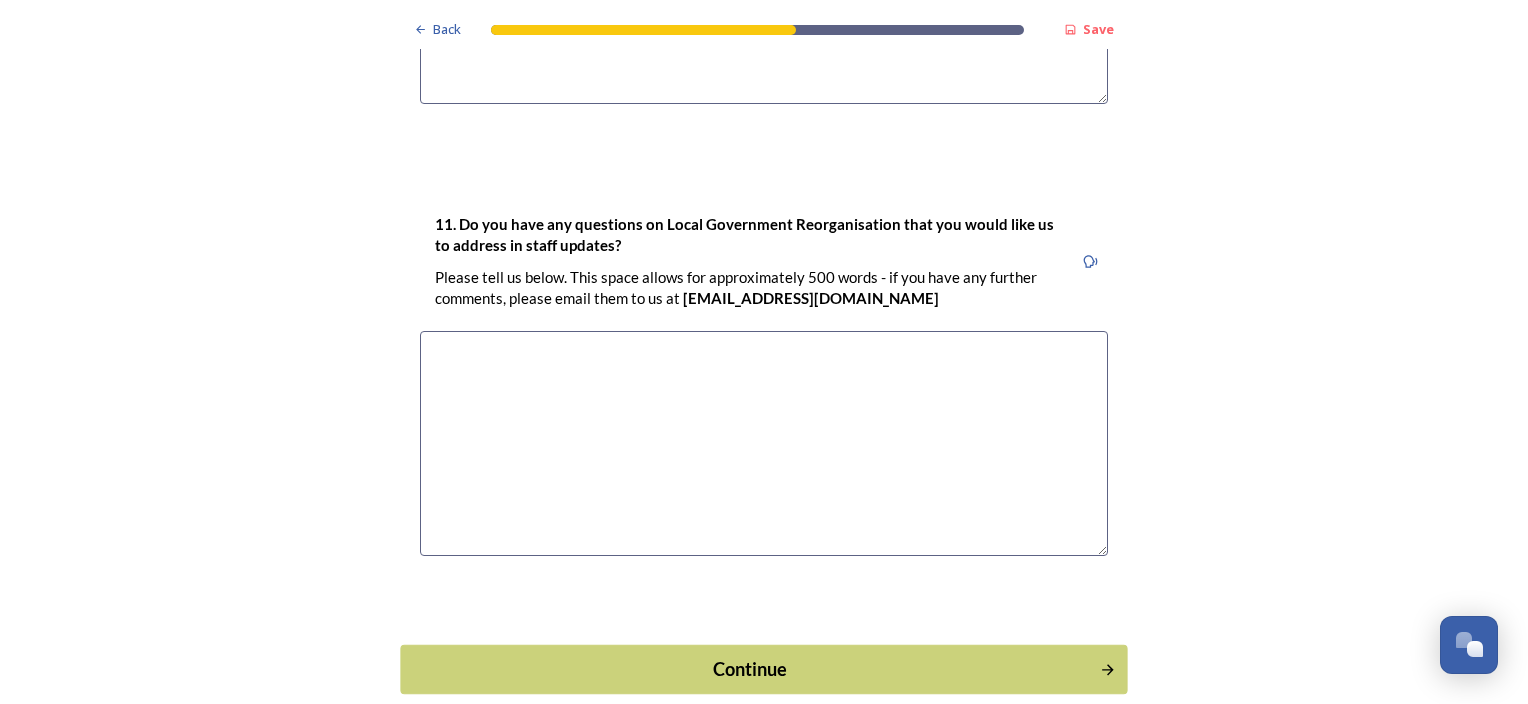 click on "Continue" at bounding box center [763, 668] 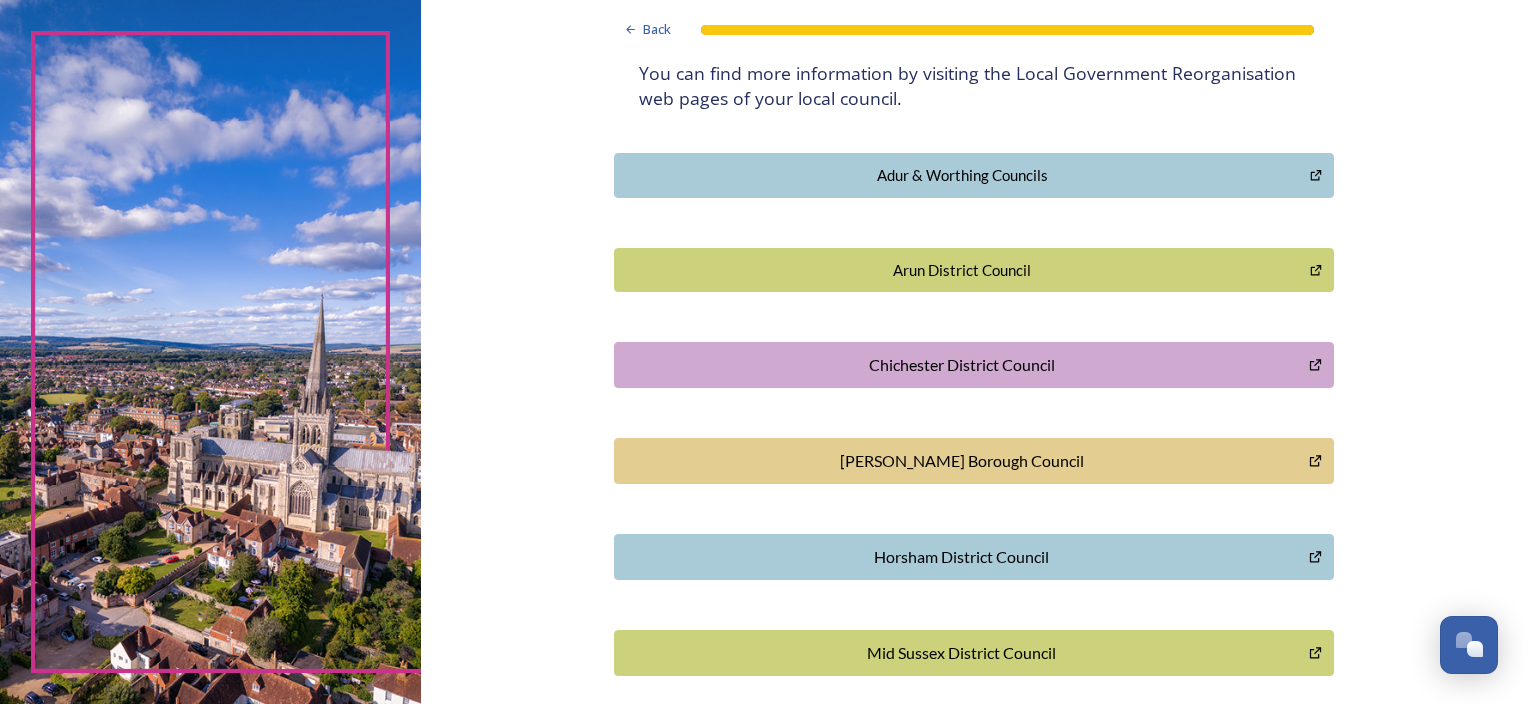 scroll, scrollTop: 581, scrollLeft: 0, axis: vertical 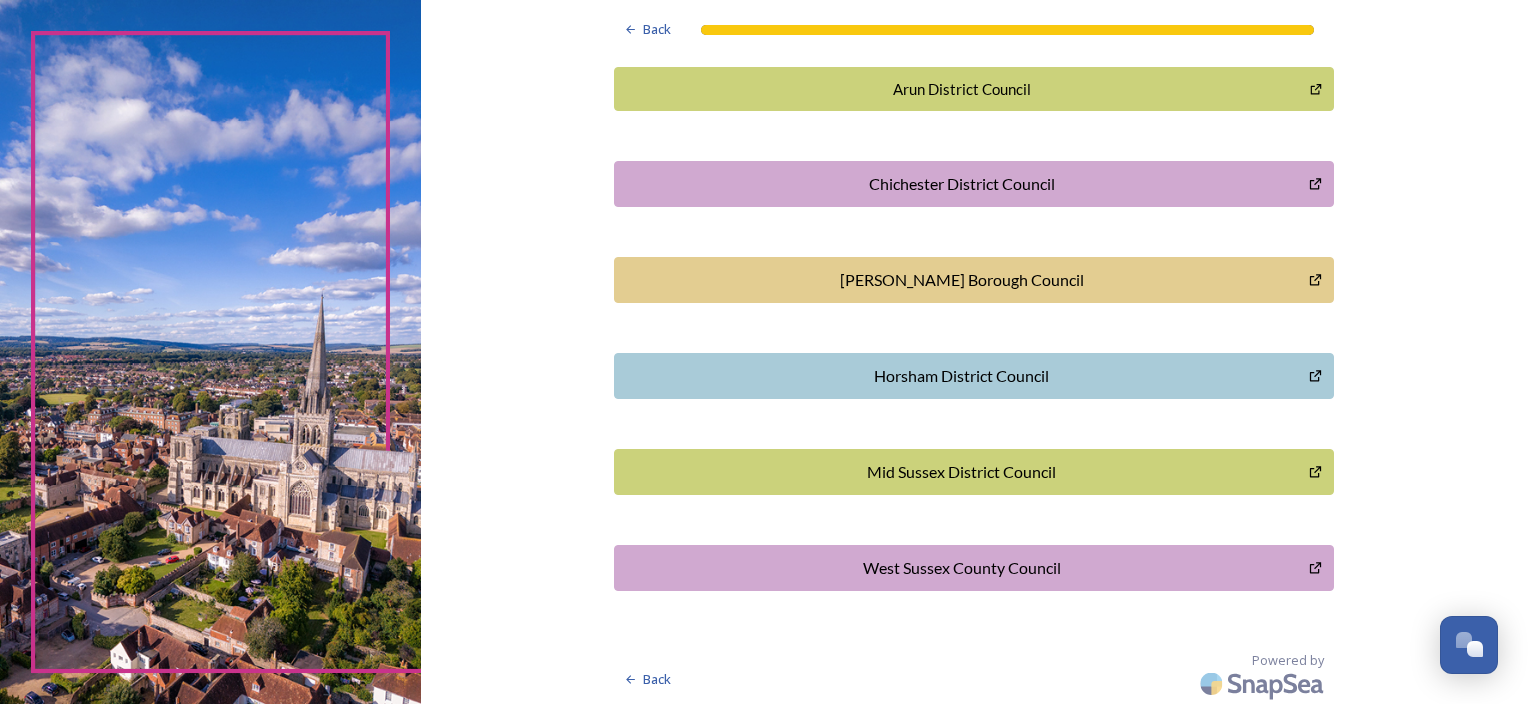 click on "West Sussex County Council" at bounding box center (961, 568) 